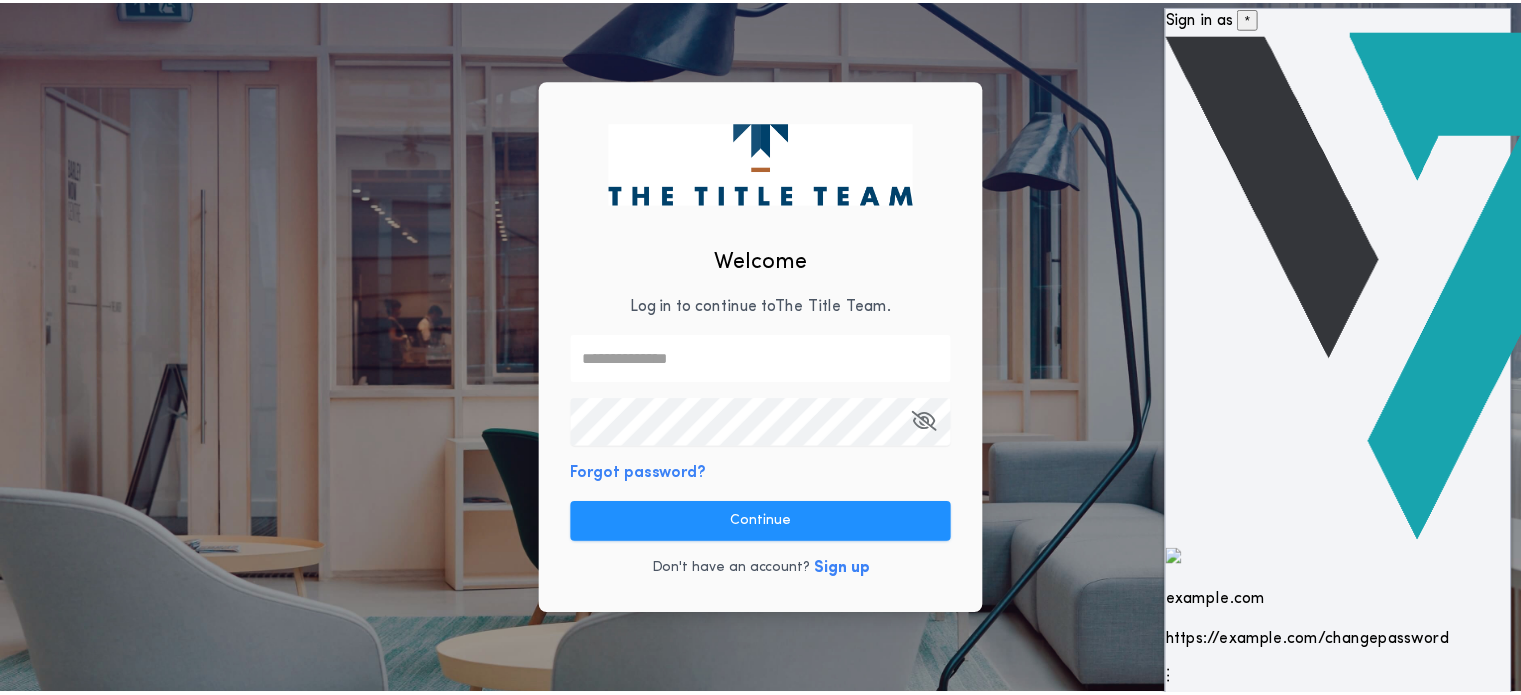 scroll, scrollTop: 0, scrollLeft: 0, axis: both 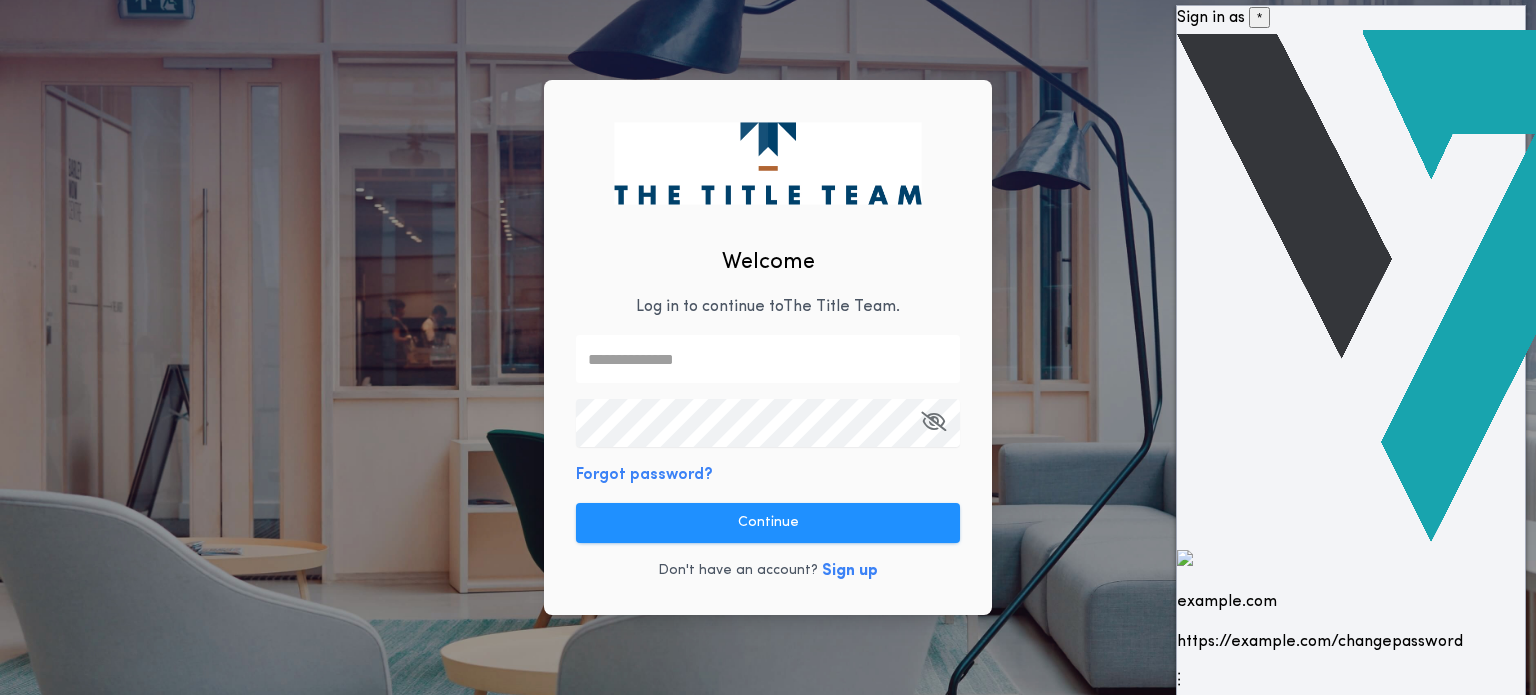 click on "thetitleteam.24sevenfees.com
https:// thetitleteam.24sevenfees.com /changepassword" at bounding box center (1351, 622) 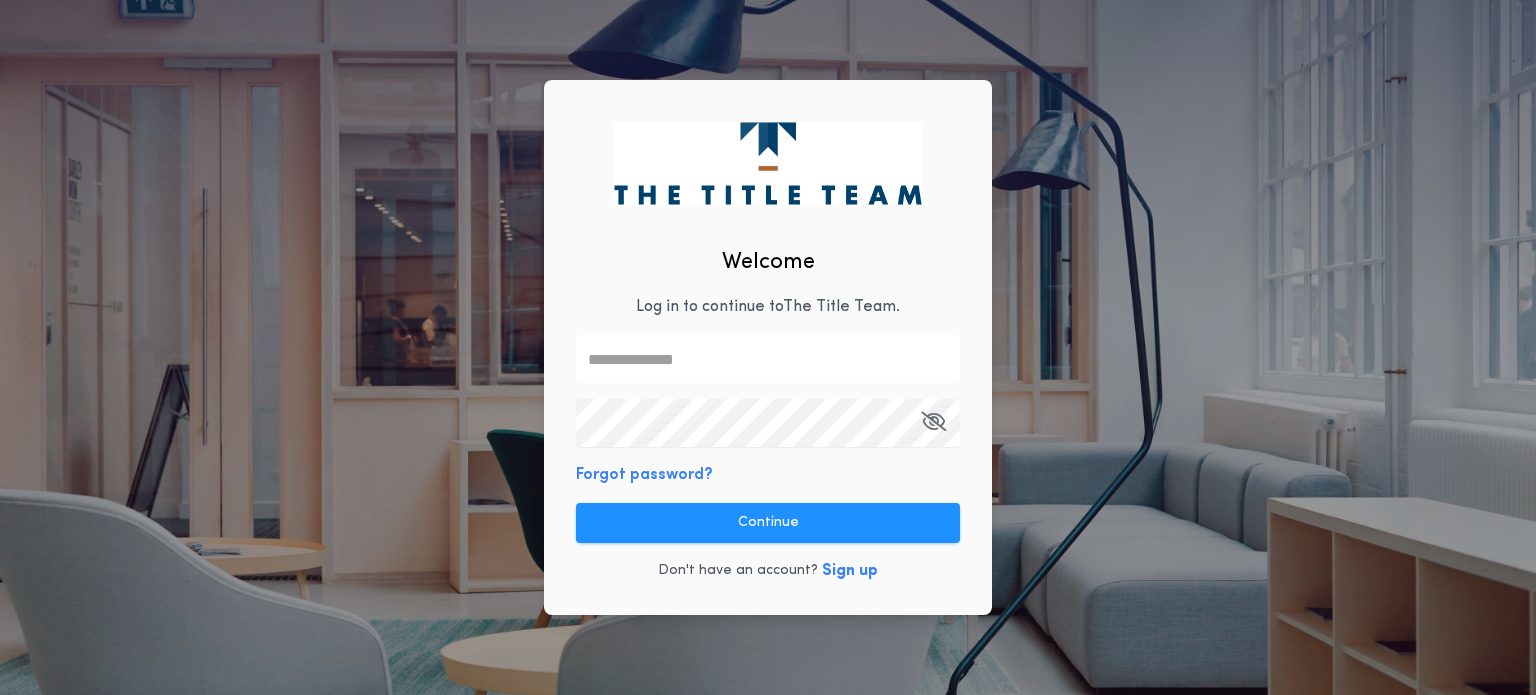 type on "**********" 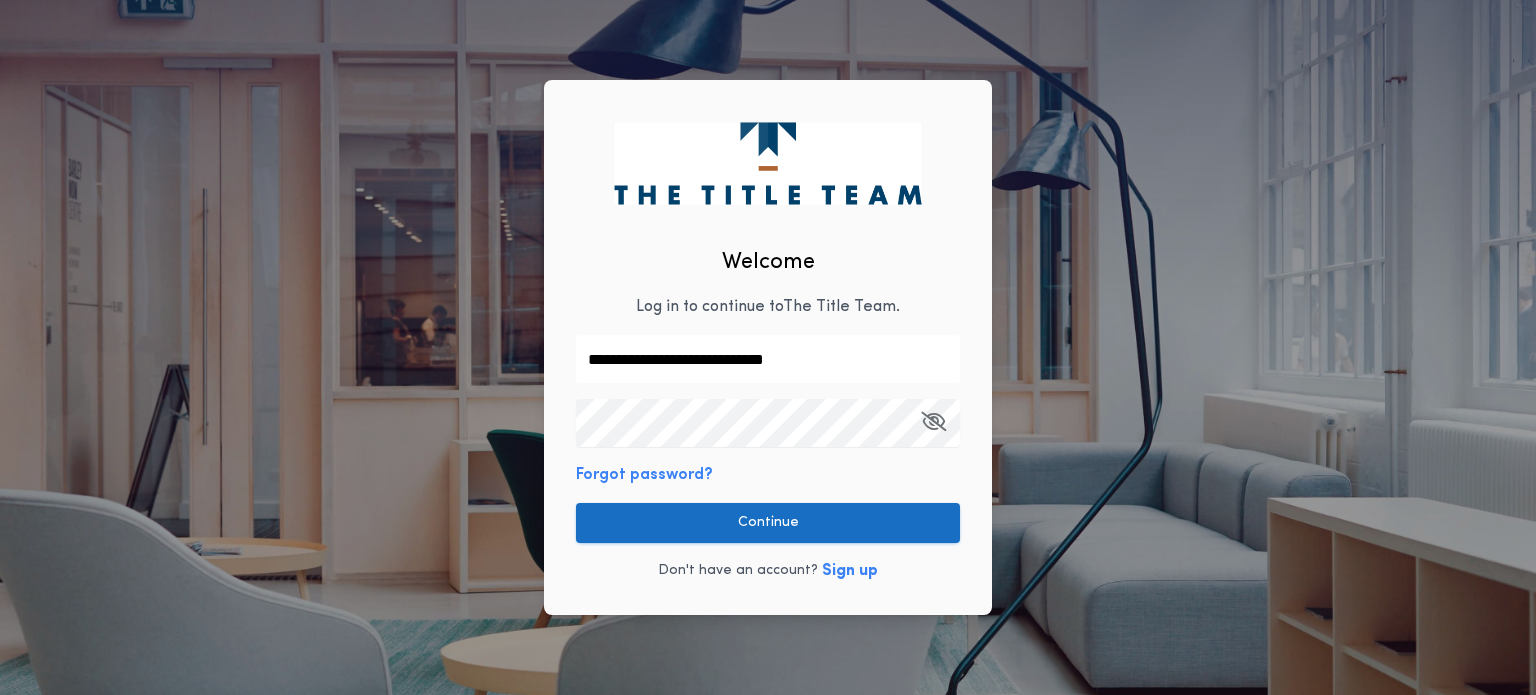 click on "Continue" at bounding box center (768, 523) 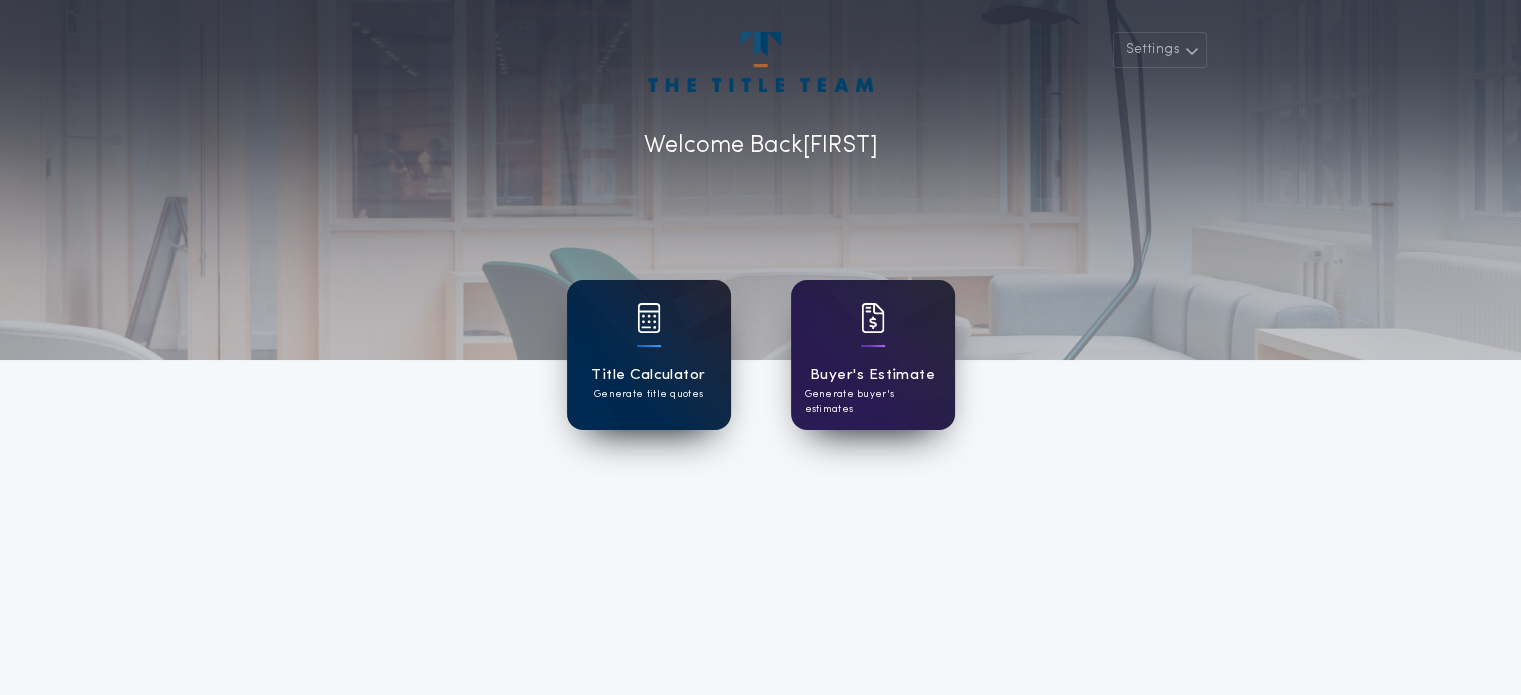 click on "Title Calculator" at bounding box center (648, 375) 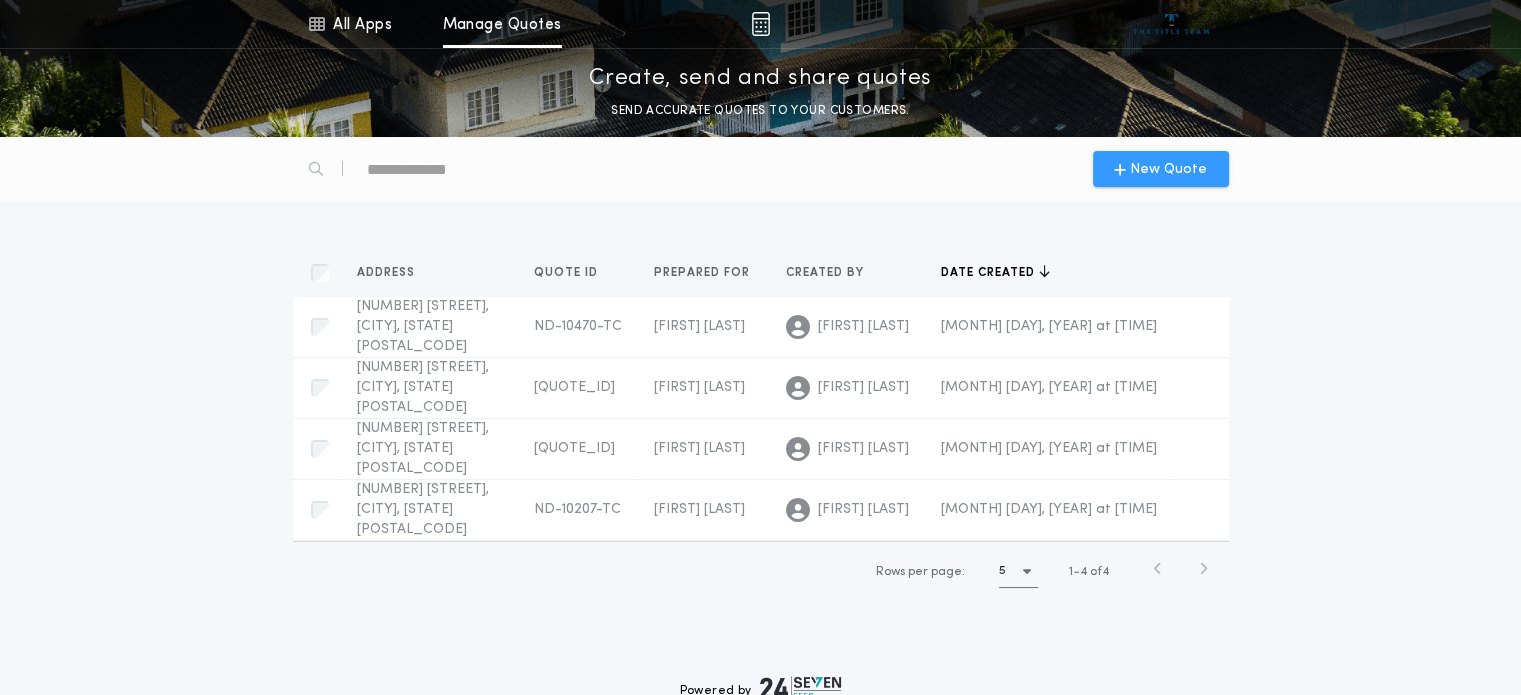 click on "New Quote" at bounding box center [1168, 169] 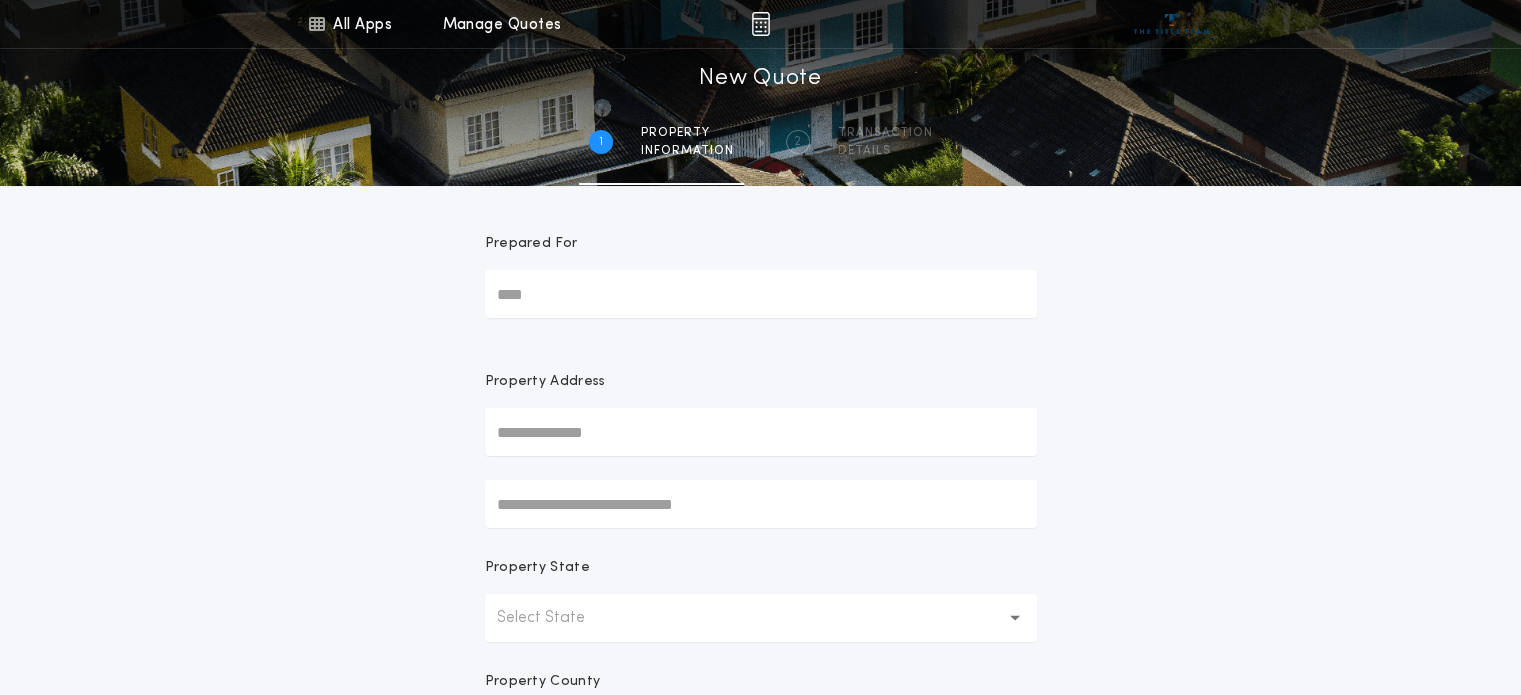 click on "Prepared For" at bounding box center [761, 294] 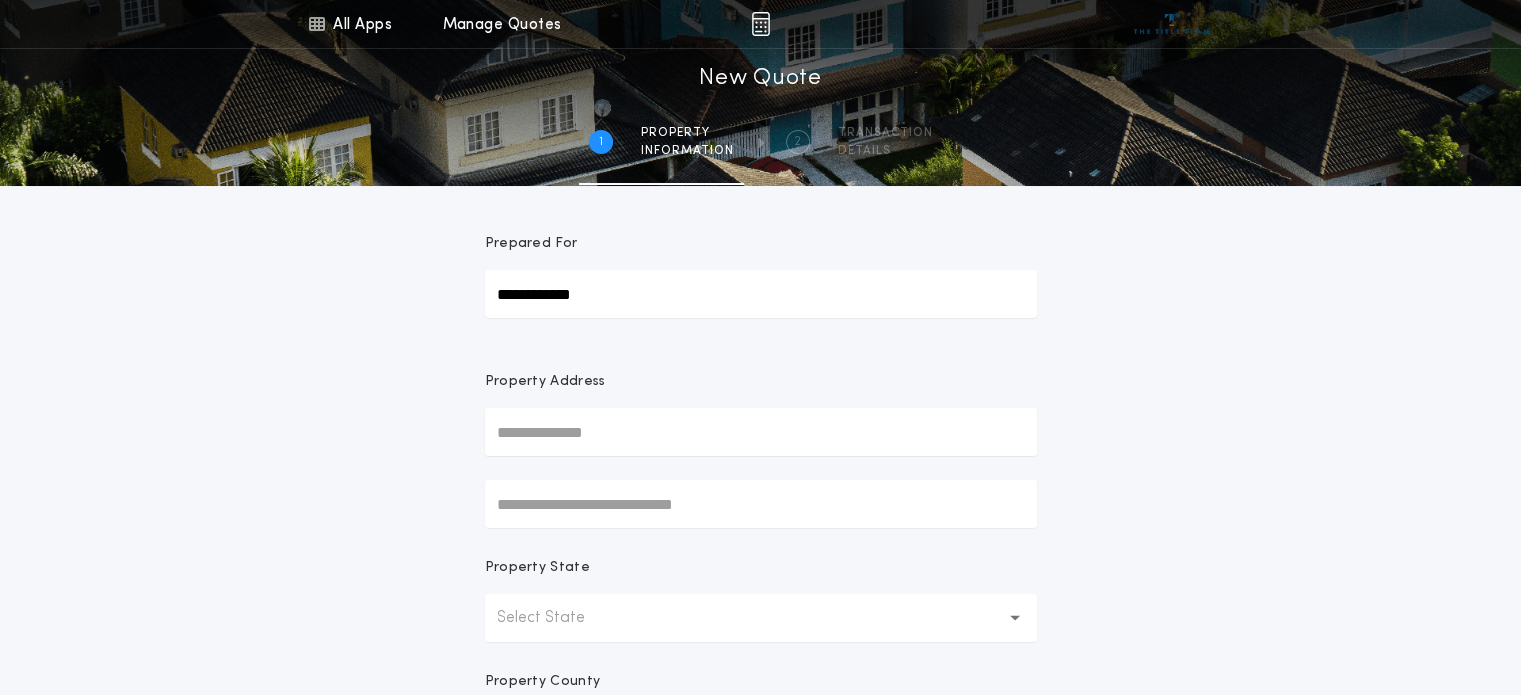 click at bounding box center [761, 432] 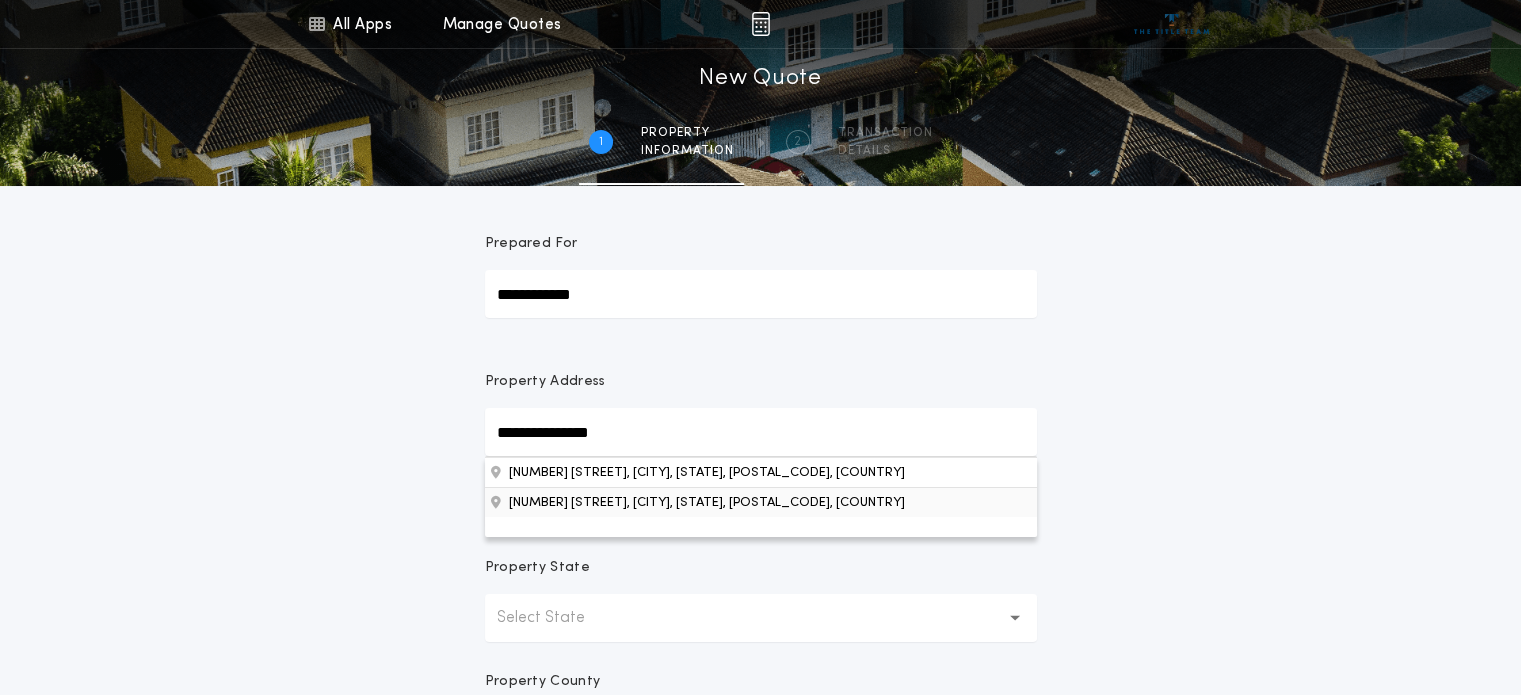 type on "**********" 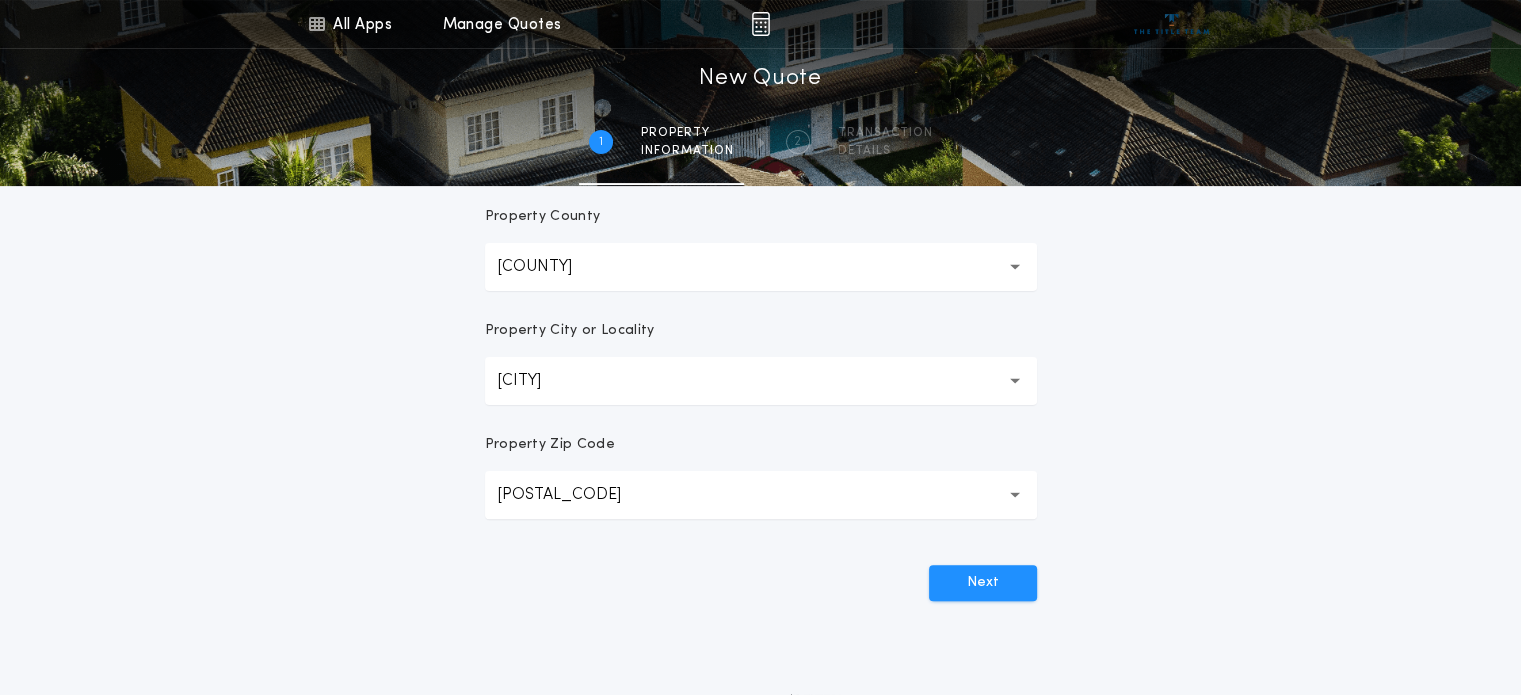scroll, scrollTop: 500, scrollLeft: 0, axis: vertical 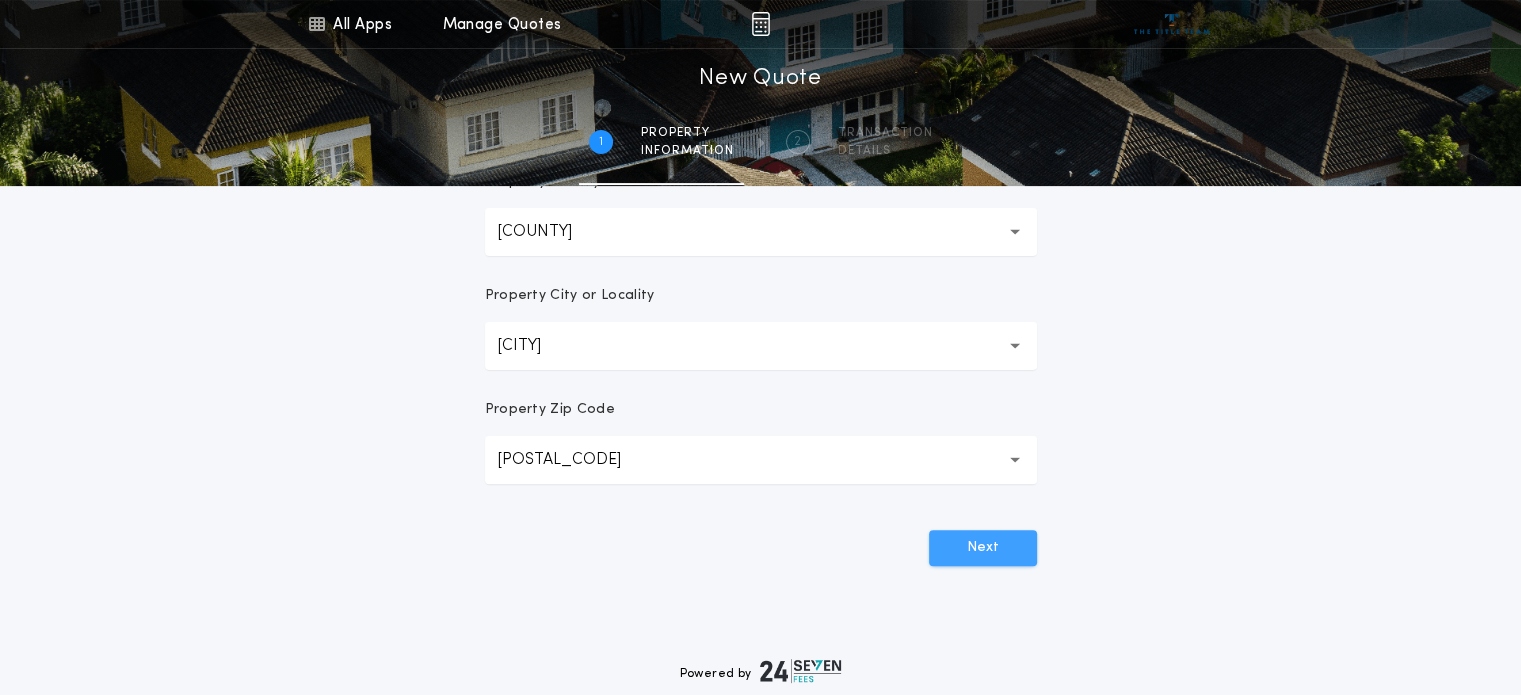 click on "Next" at bounding box center [983, 548] 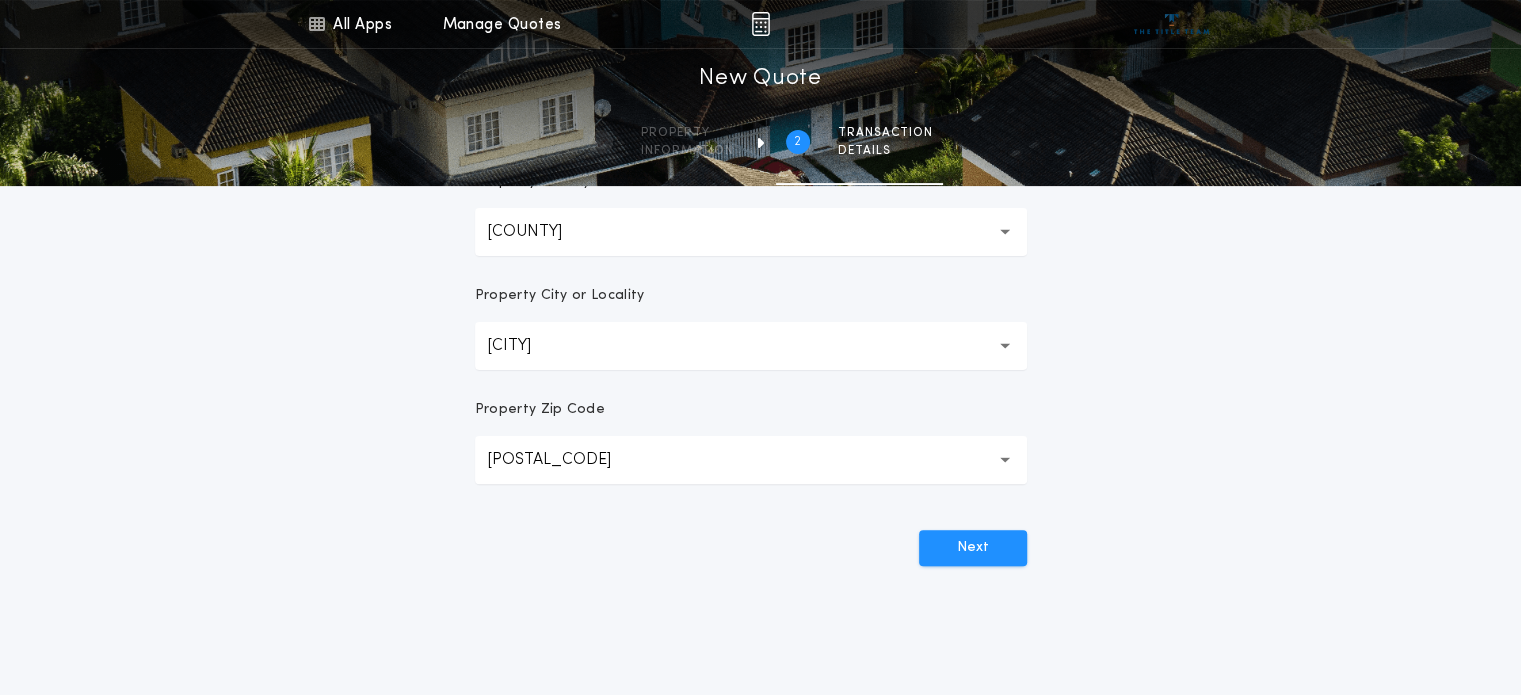 scroll, scrollTop: 0, scrollLeft: 0, axis: both 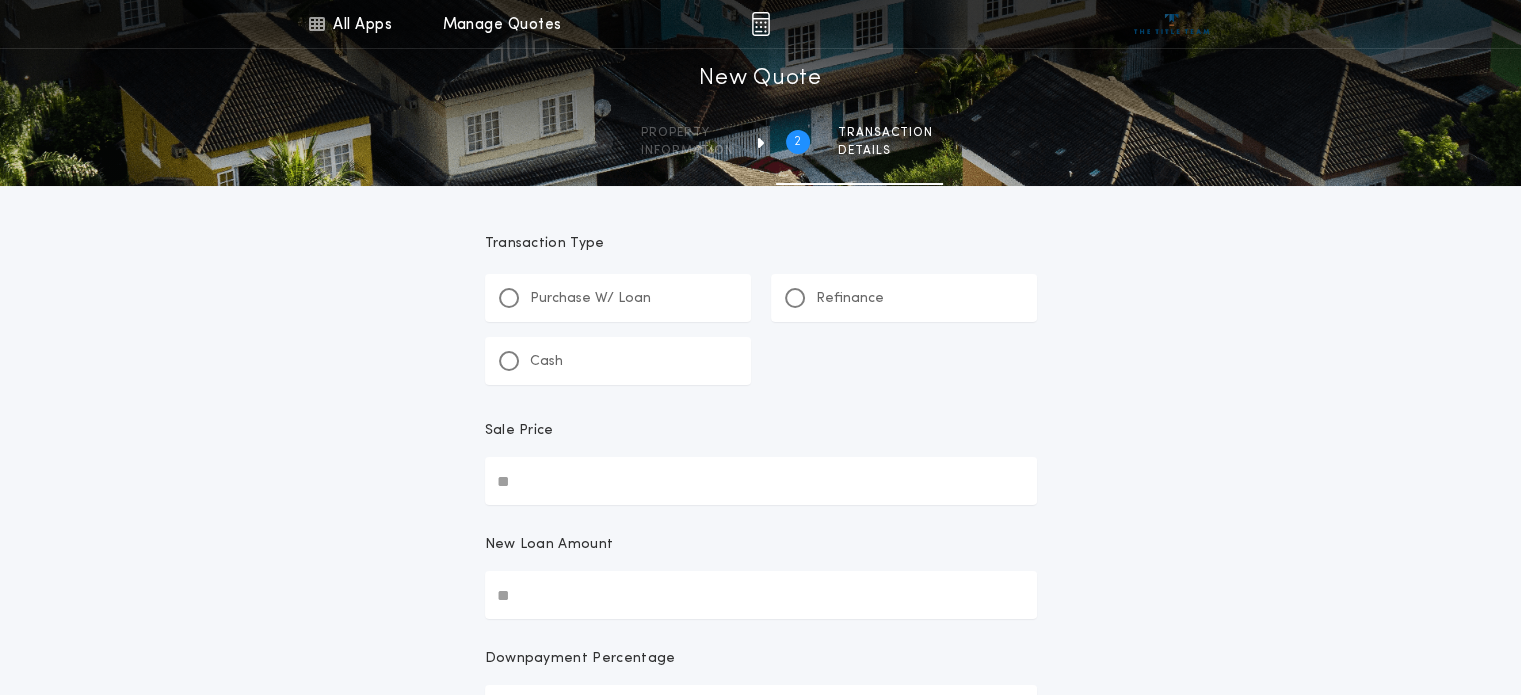 click at bounding box center (795, 298) 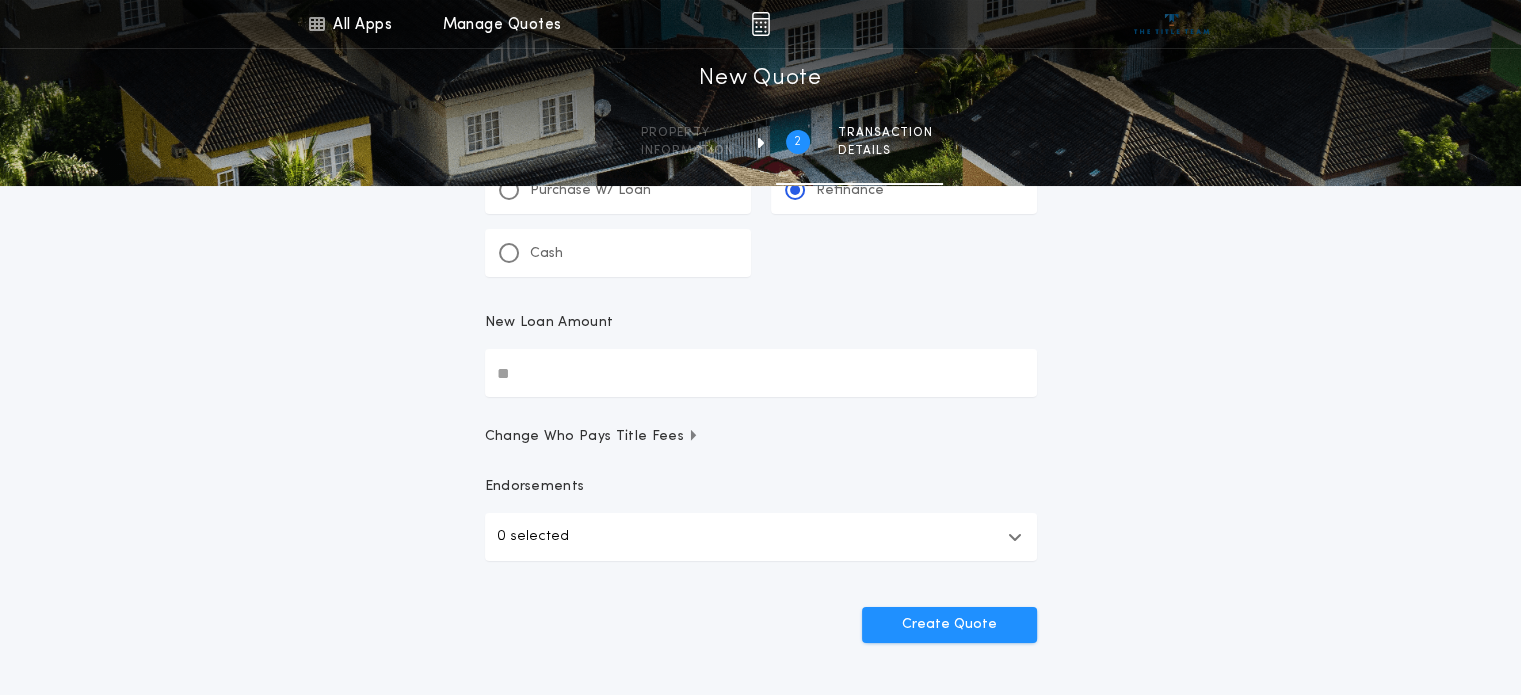 scroll, scrollTop: 100, scrollLeft: 0, axis: vertical 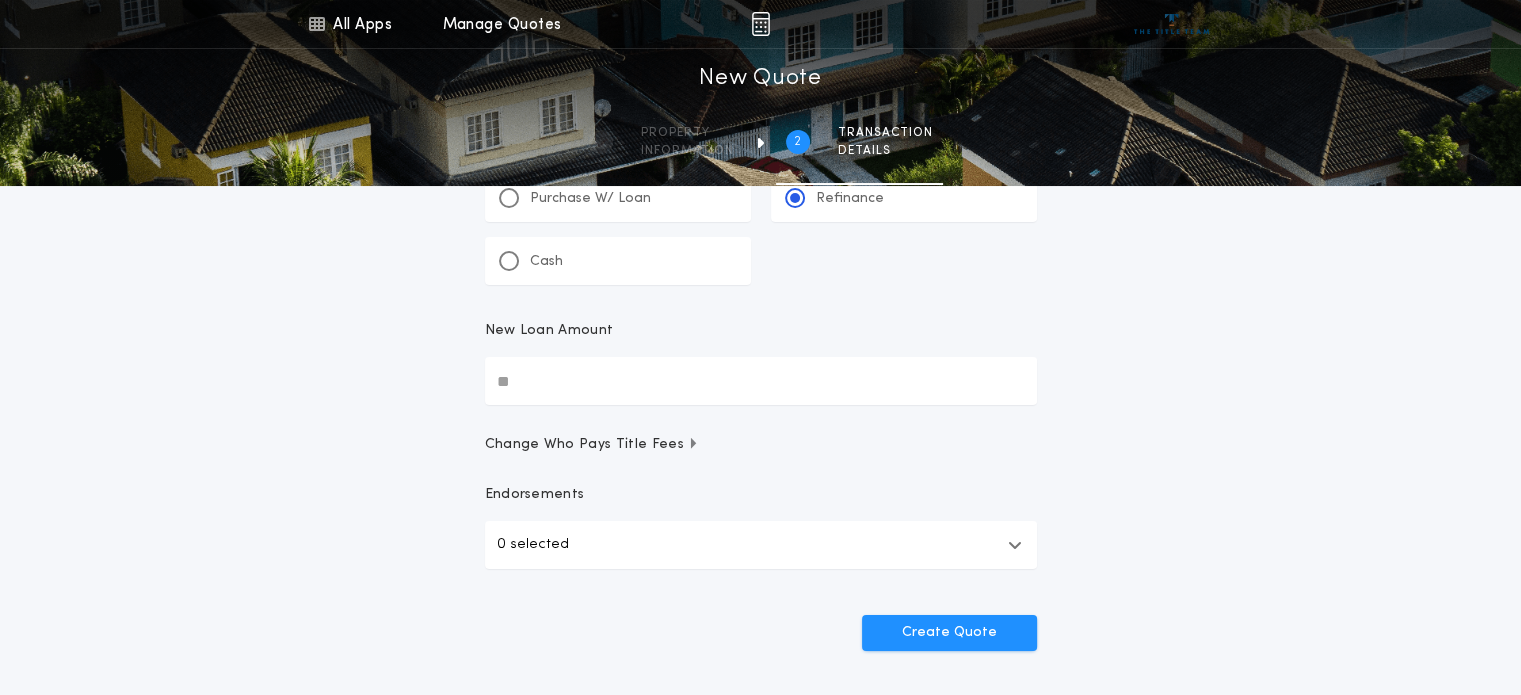 click on "New Loan Amount" at bounding box center (761, 381) 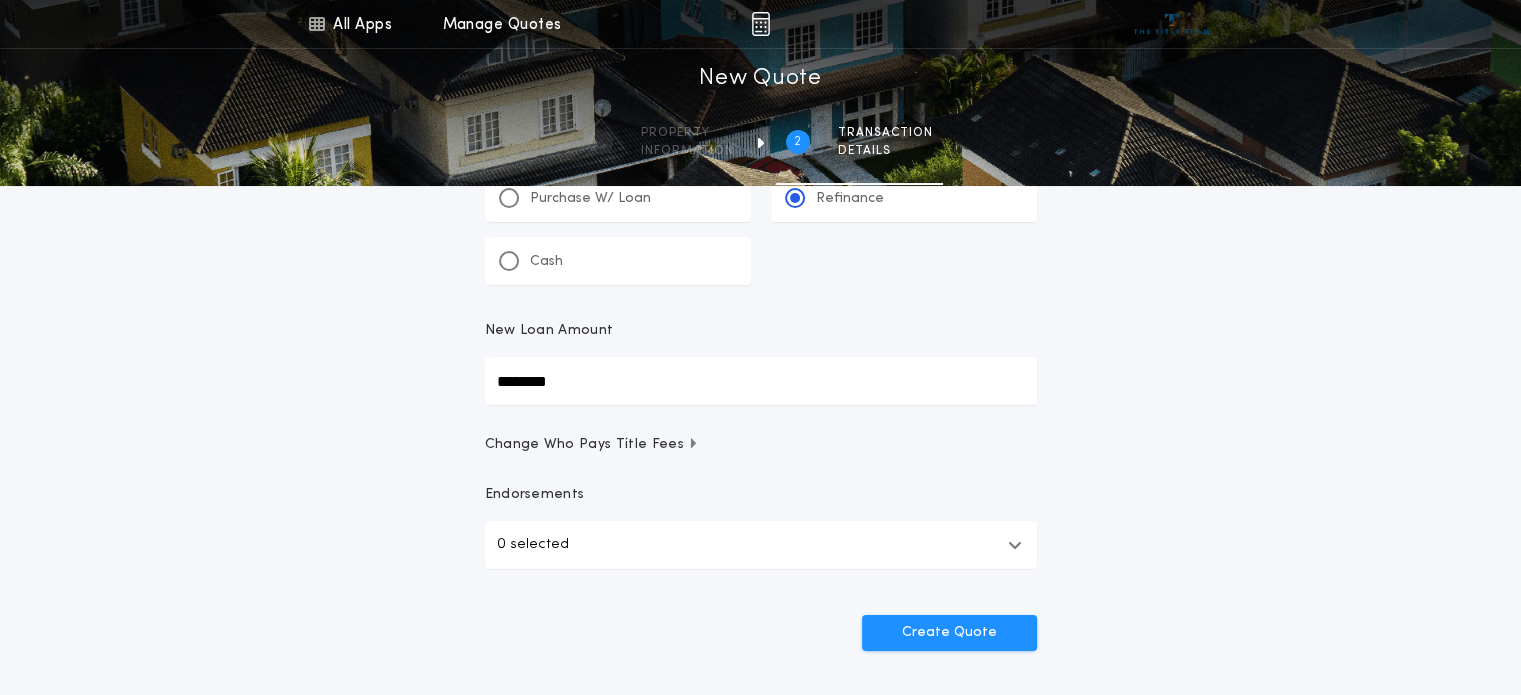 type on "********" 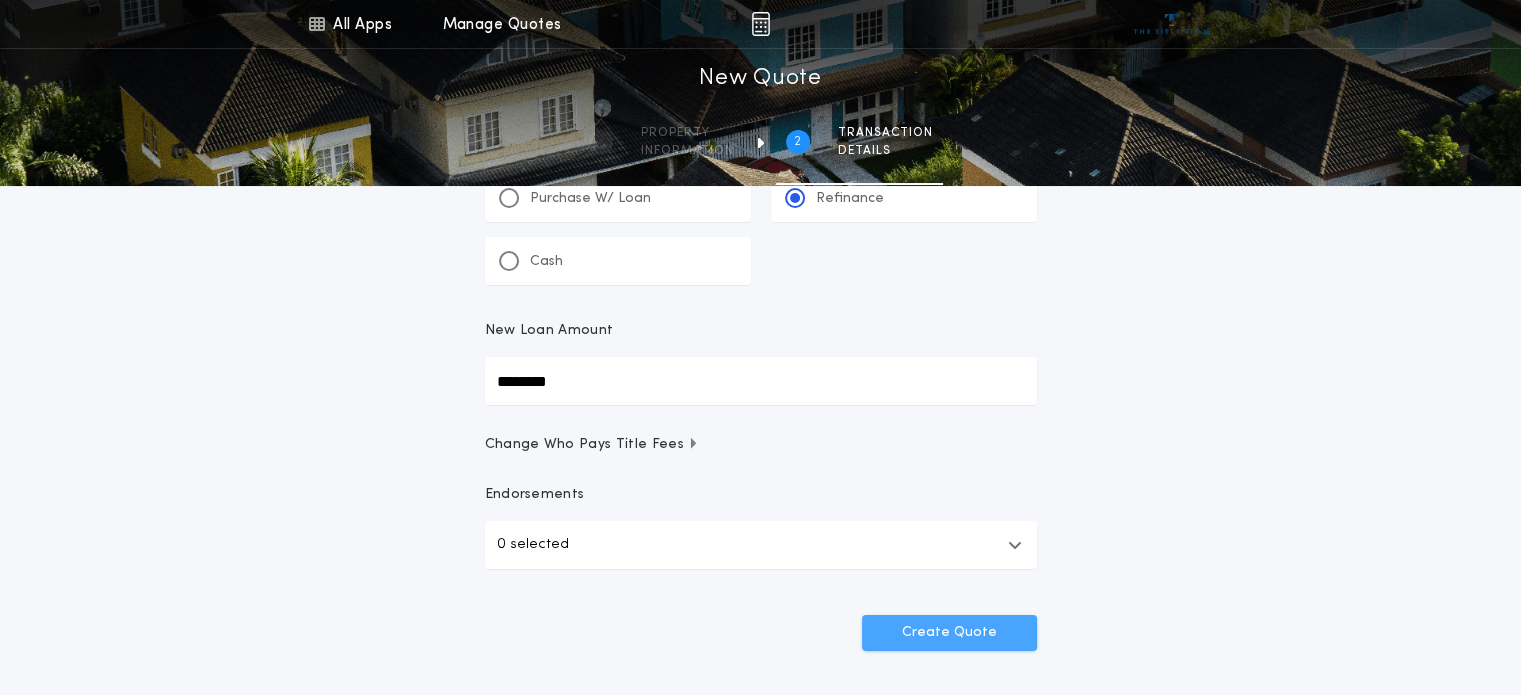 click on "Create Quote" at bounding box center (949, 633) 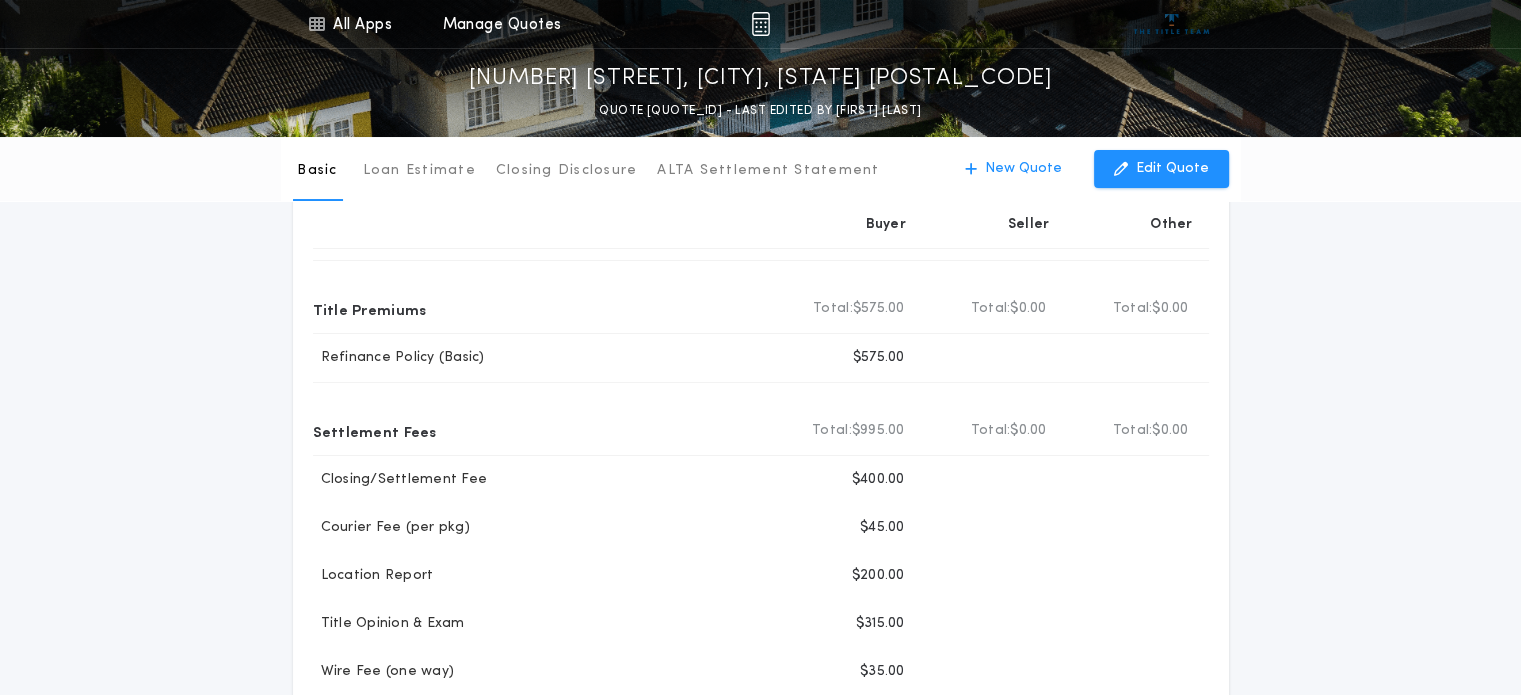 scroll, scrollTop: 0, scrollLeft: 0, axis: both 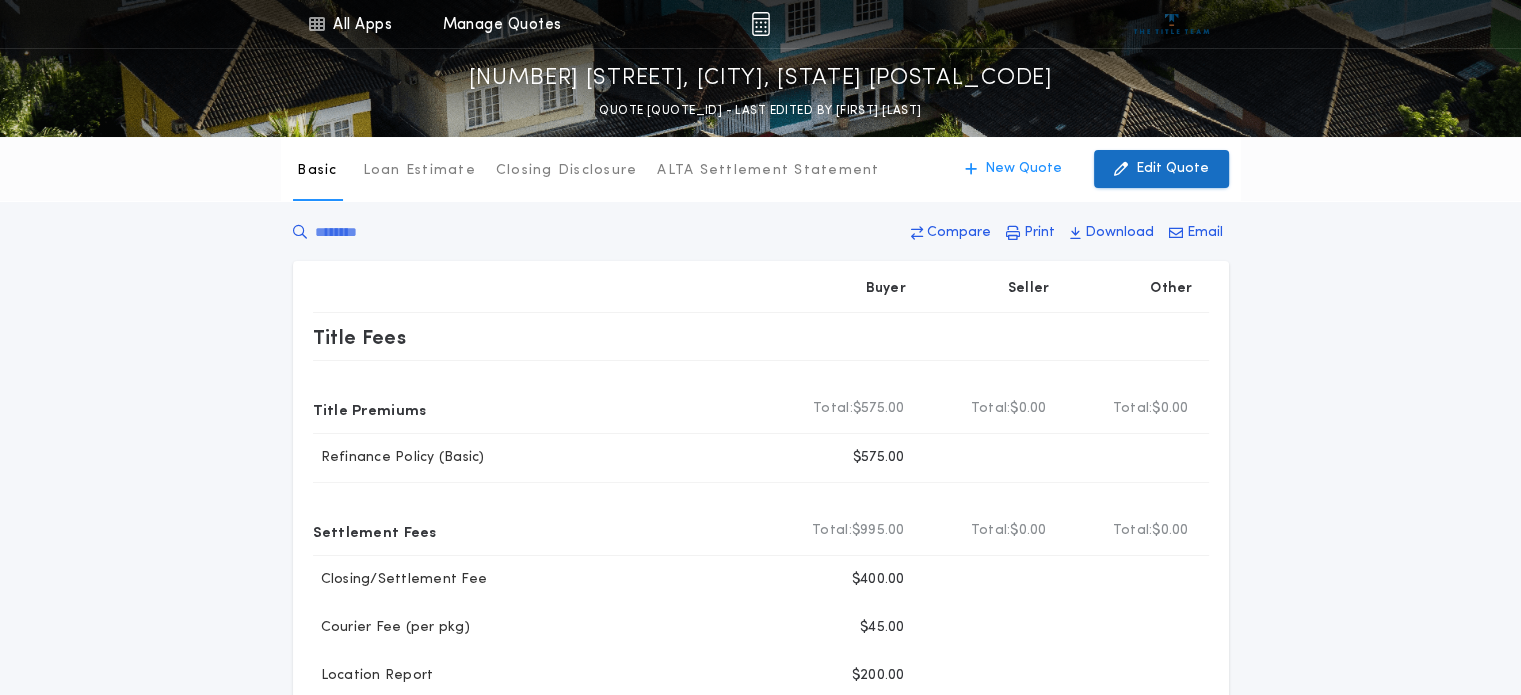 click on "Edit Quote" at bounding box center [1172, 169] 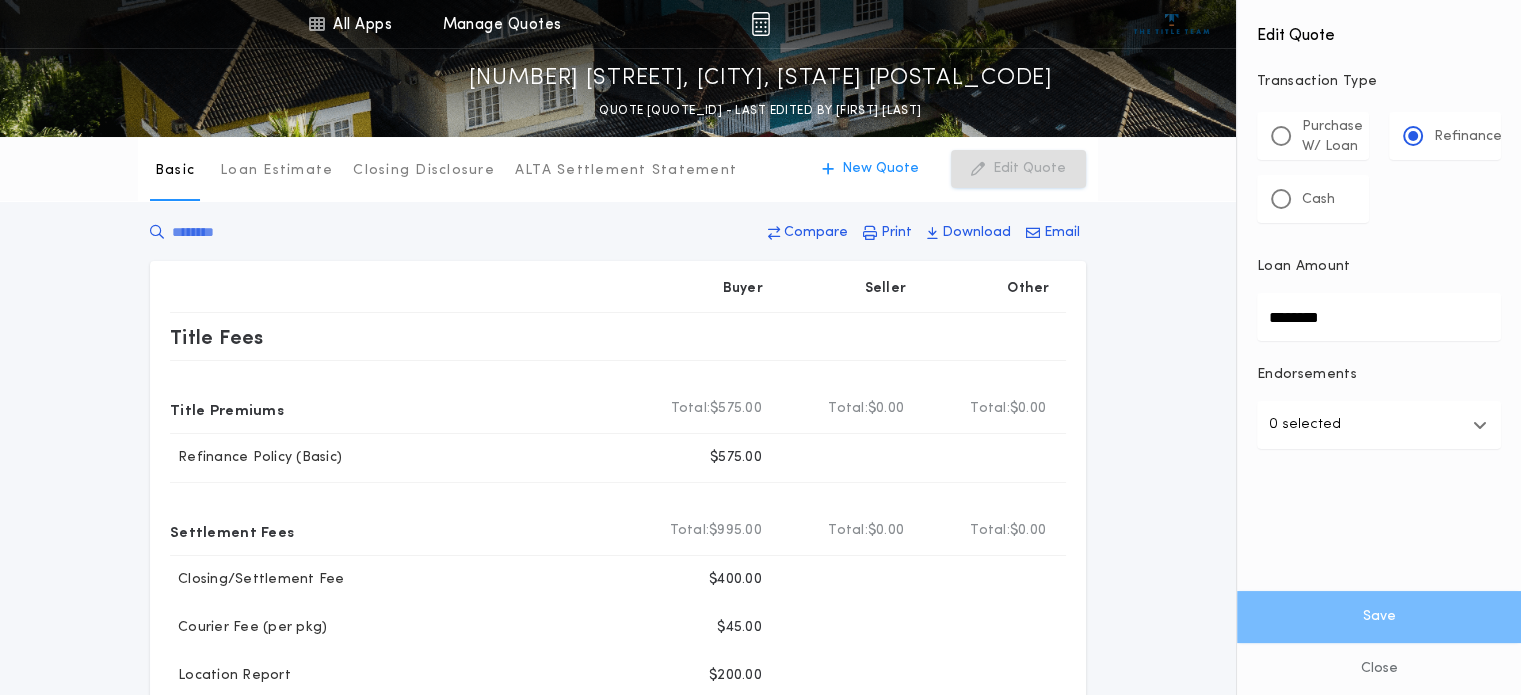 click on "********" at bounding box center (1379, 317) 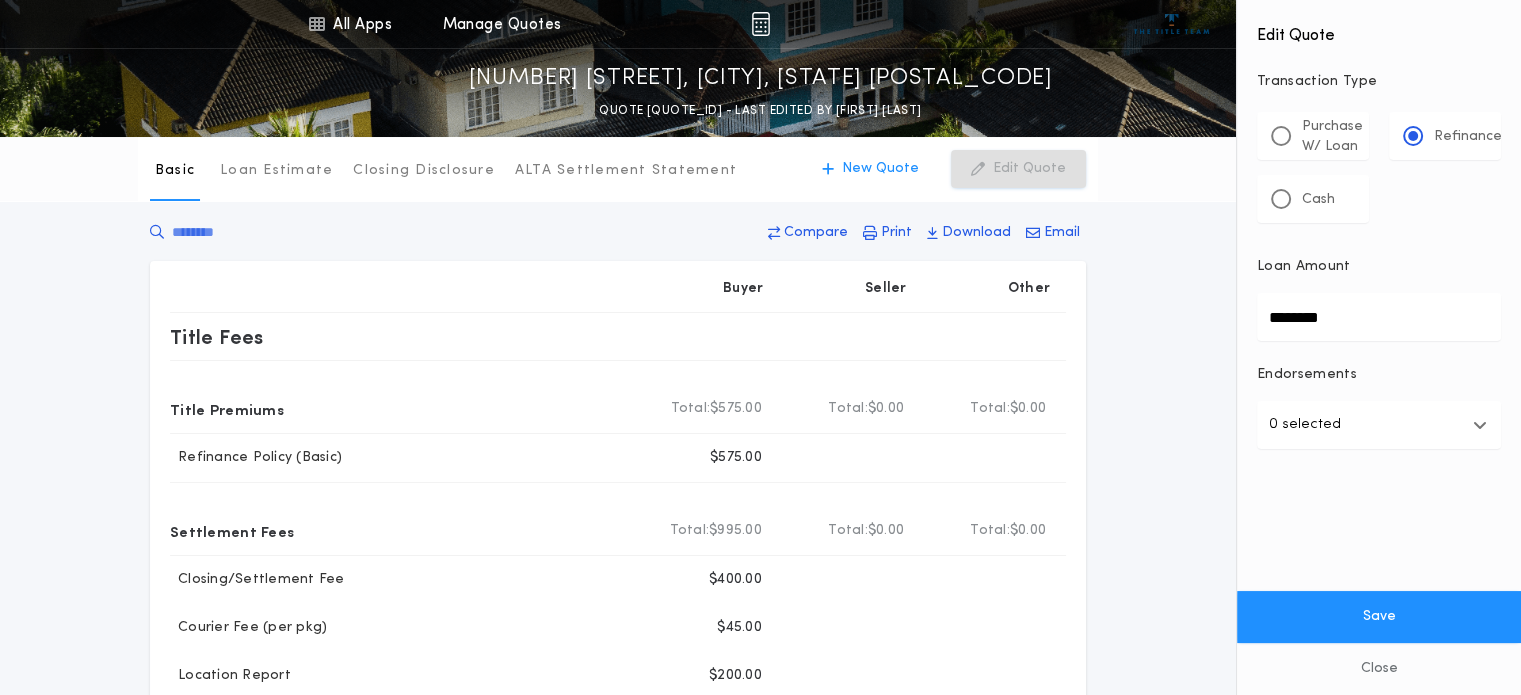 click on "********" at bounding box center (1379, 317) 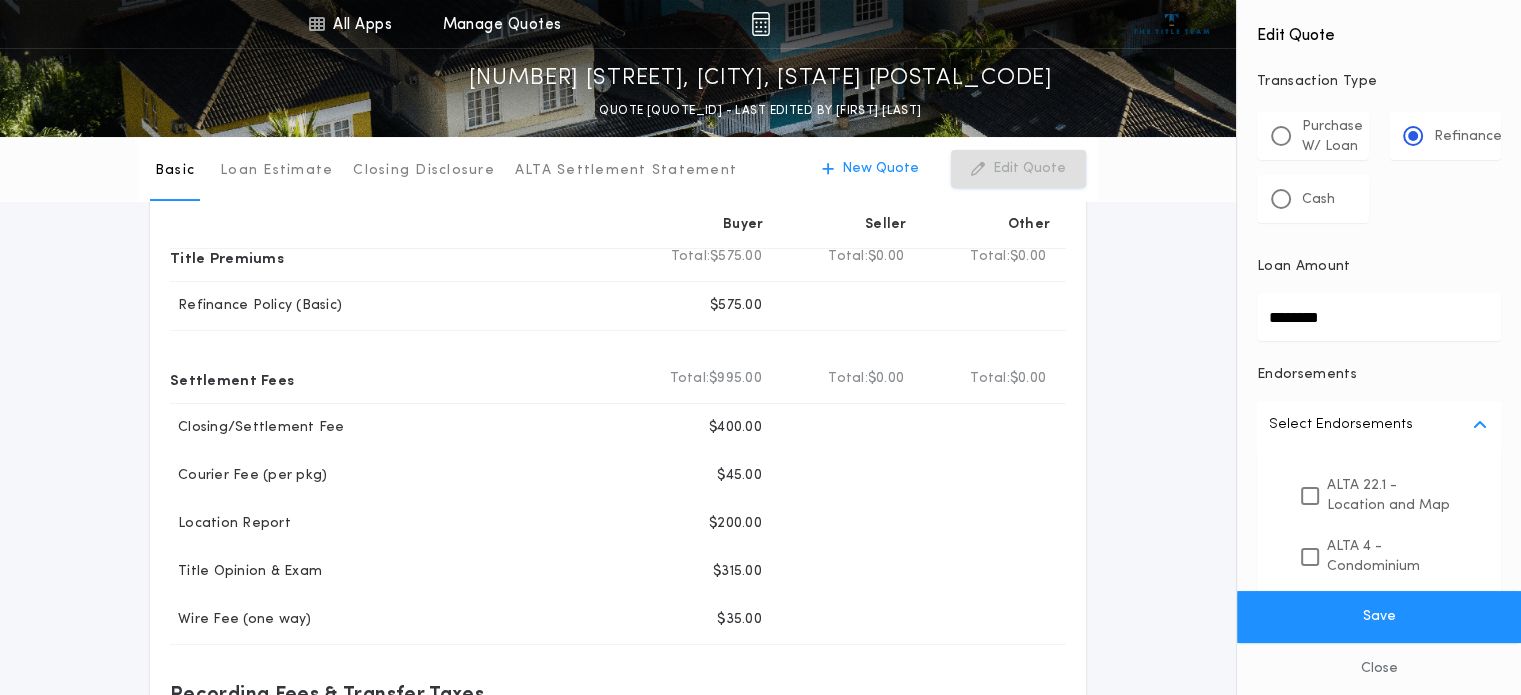 scroll, scrollTop: 132, scrollLeft: 0, axis: vertical 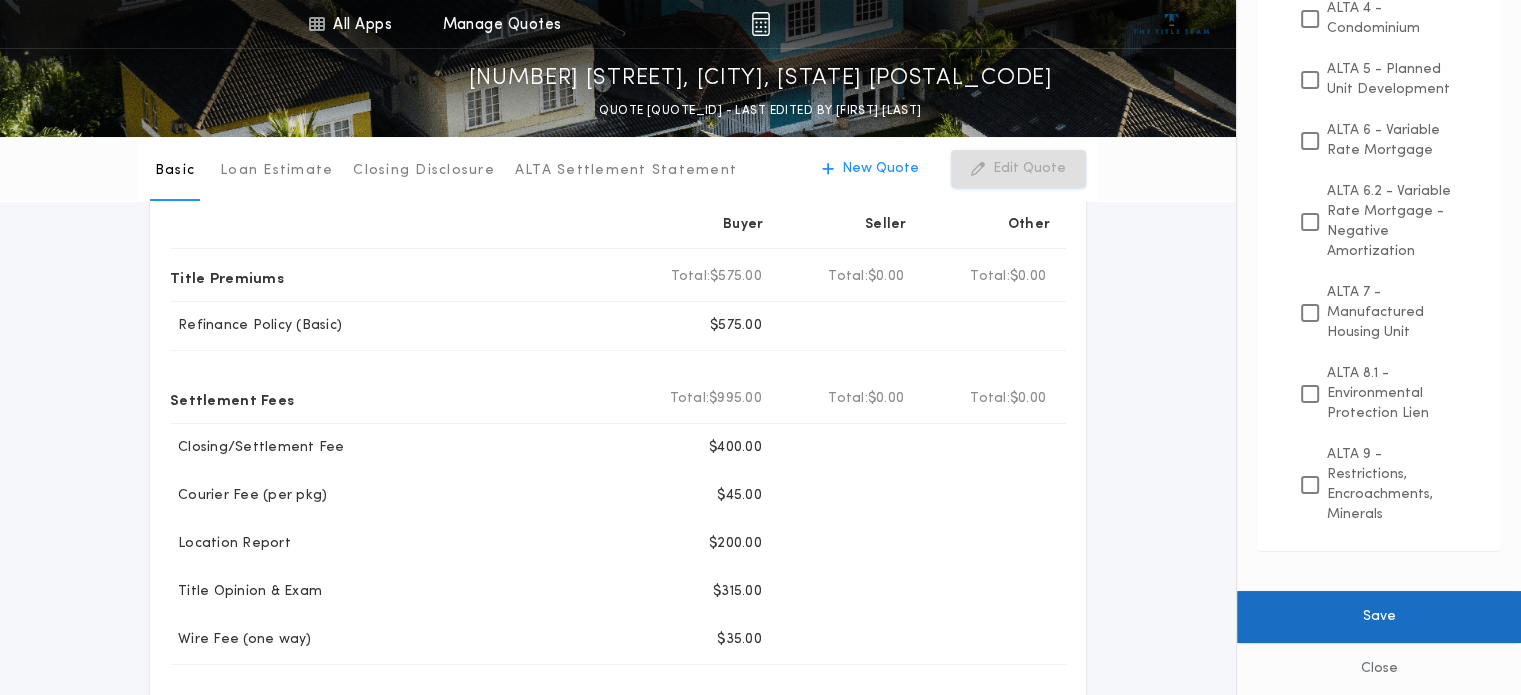 click on "Save" at bounding box center (1379, 617) 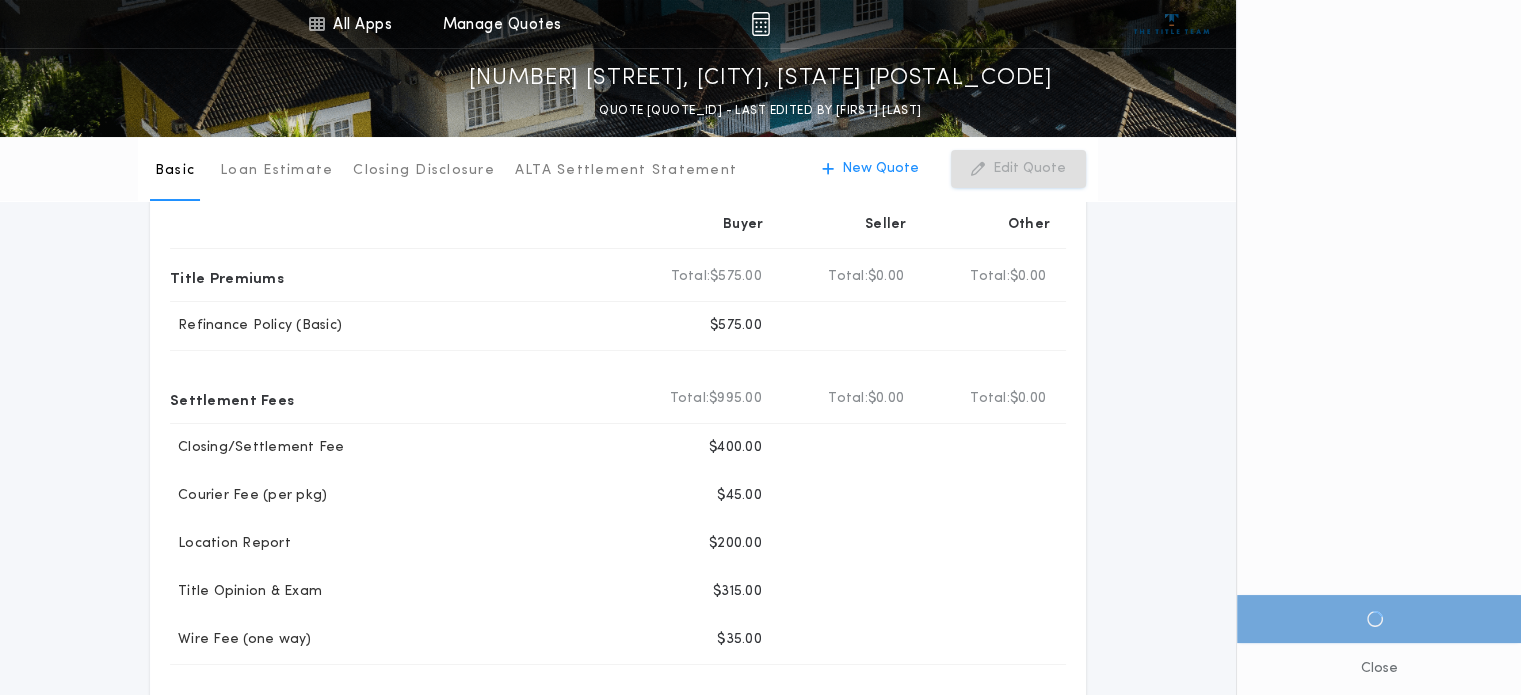 scroll, scrollTop: 0, scrollLeft: 0, axis: both 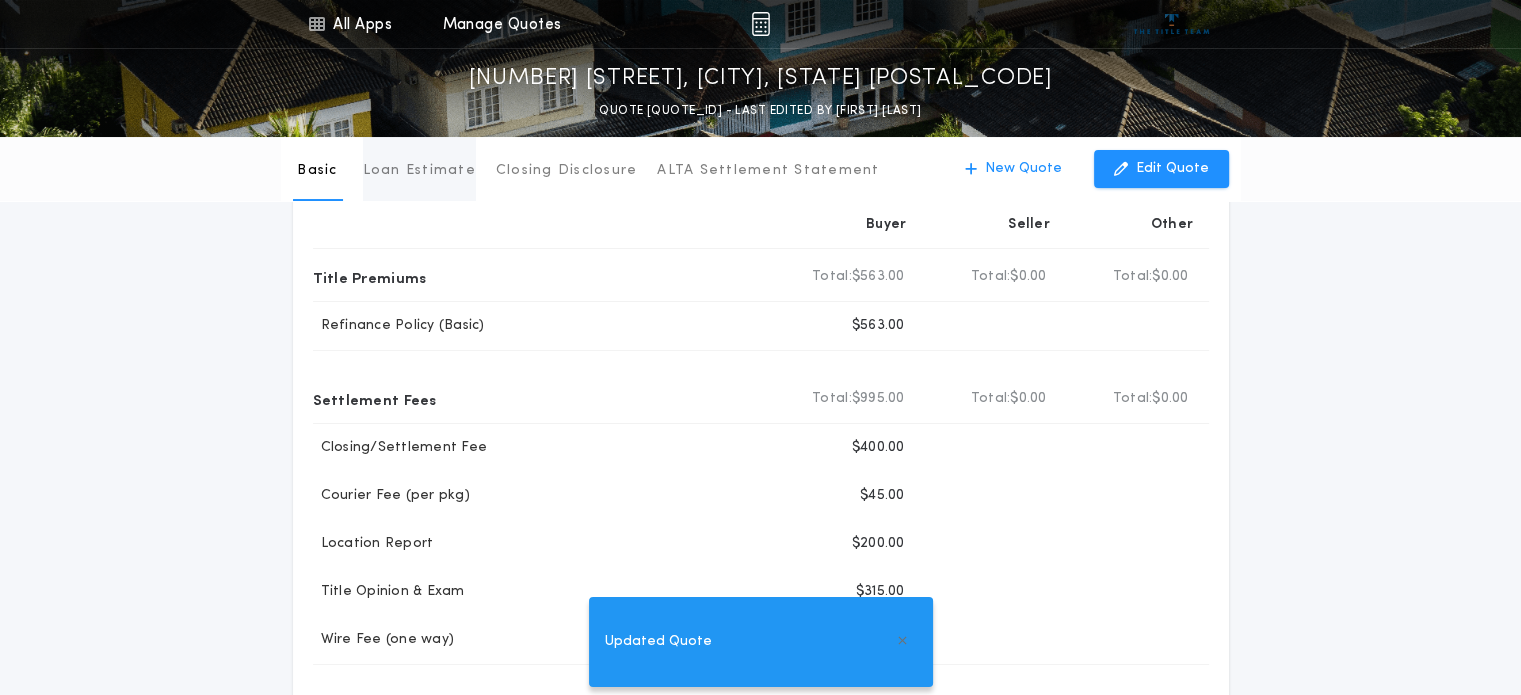 click on "Loan Estimate" at bounding box center (419, 171) 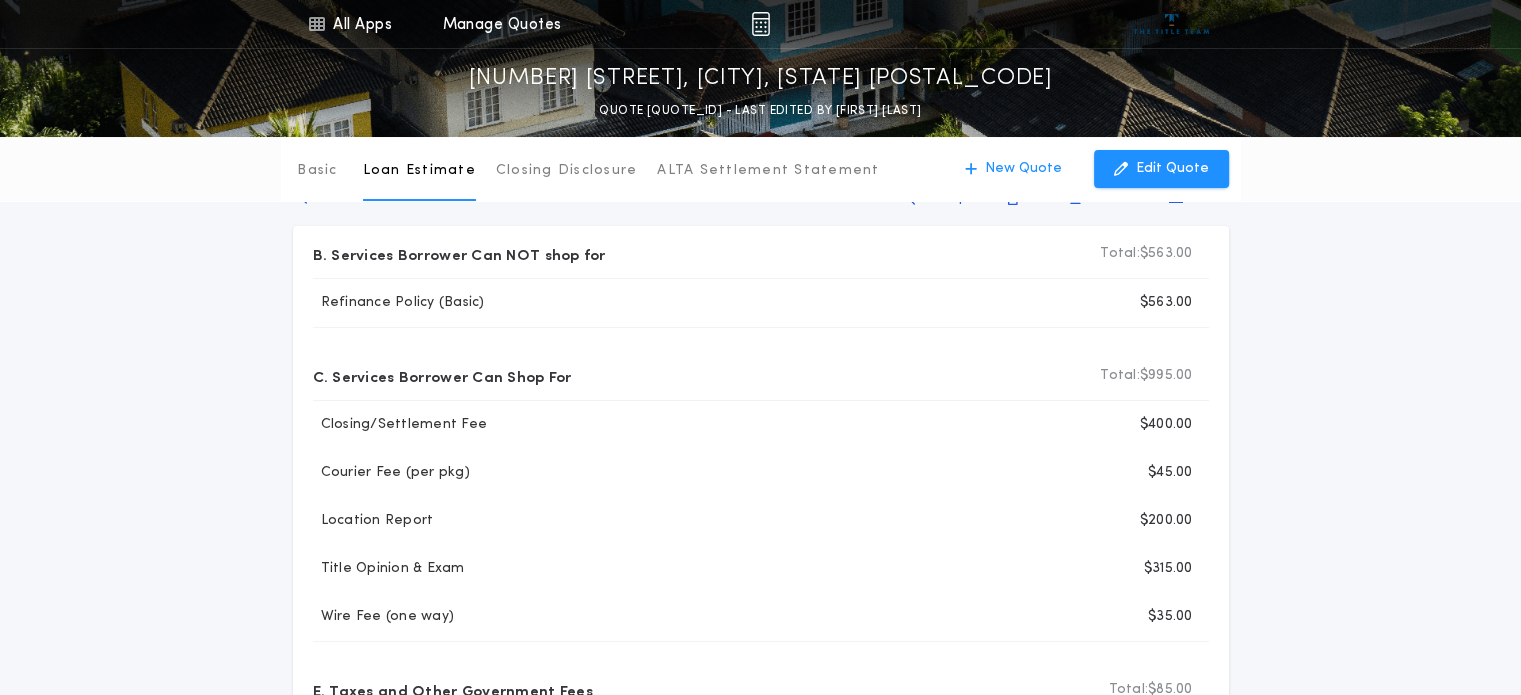 scroll, scrollTop: 0, scrollLeft: 0, axis: both 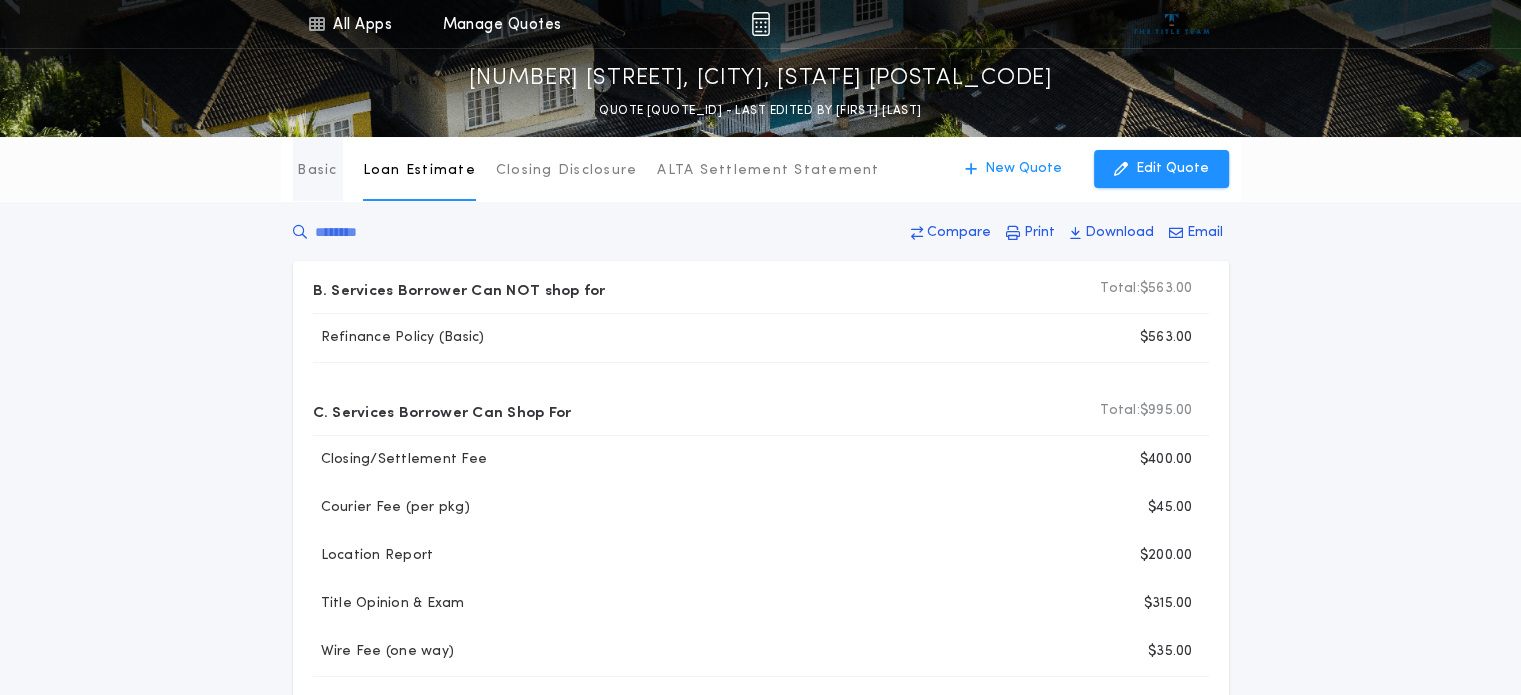 click on "Basic" at bounding box center [317, 171] 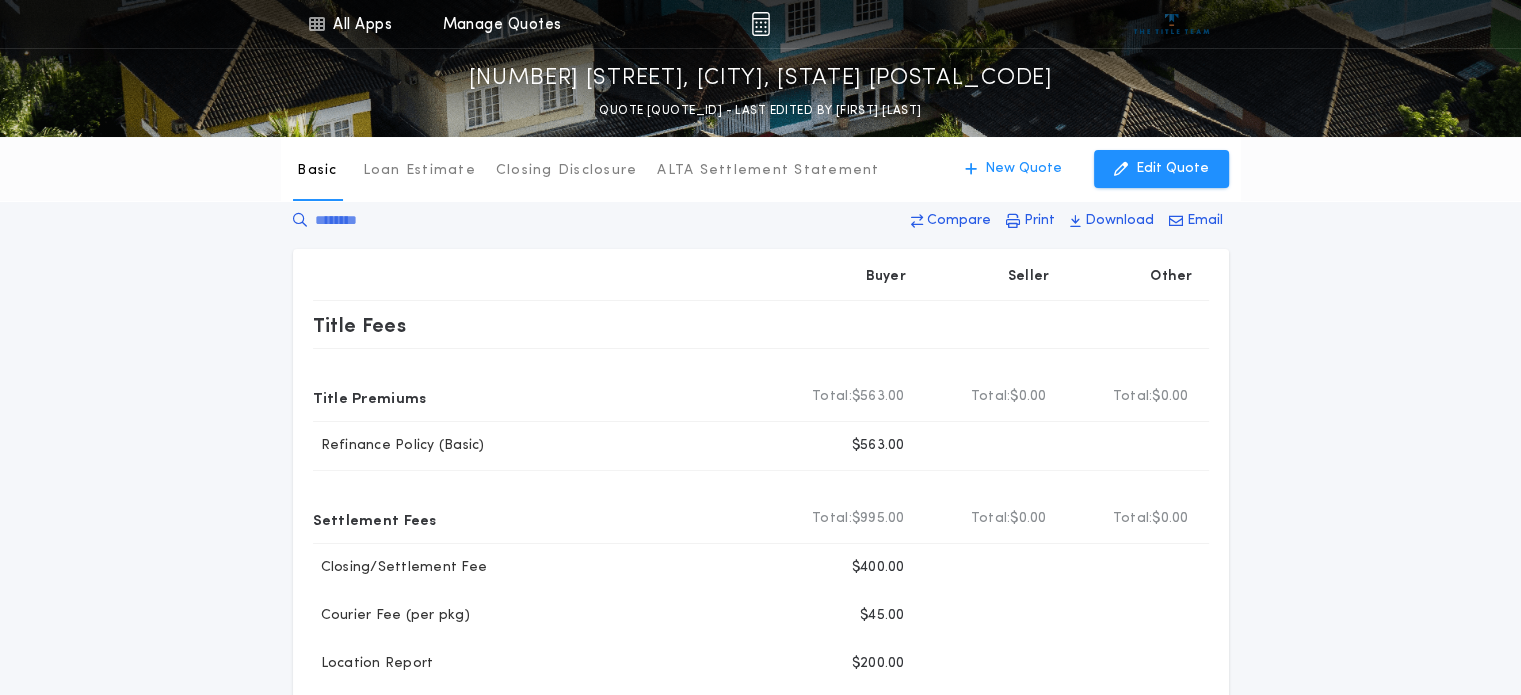 scroll, scrollTop: 0, scrollLeft: 0, axis: both 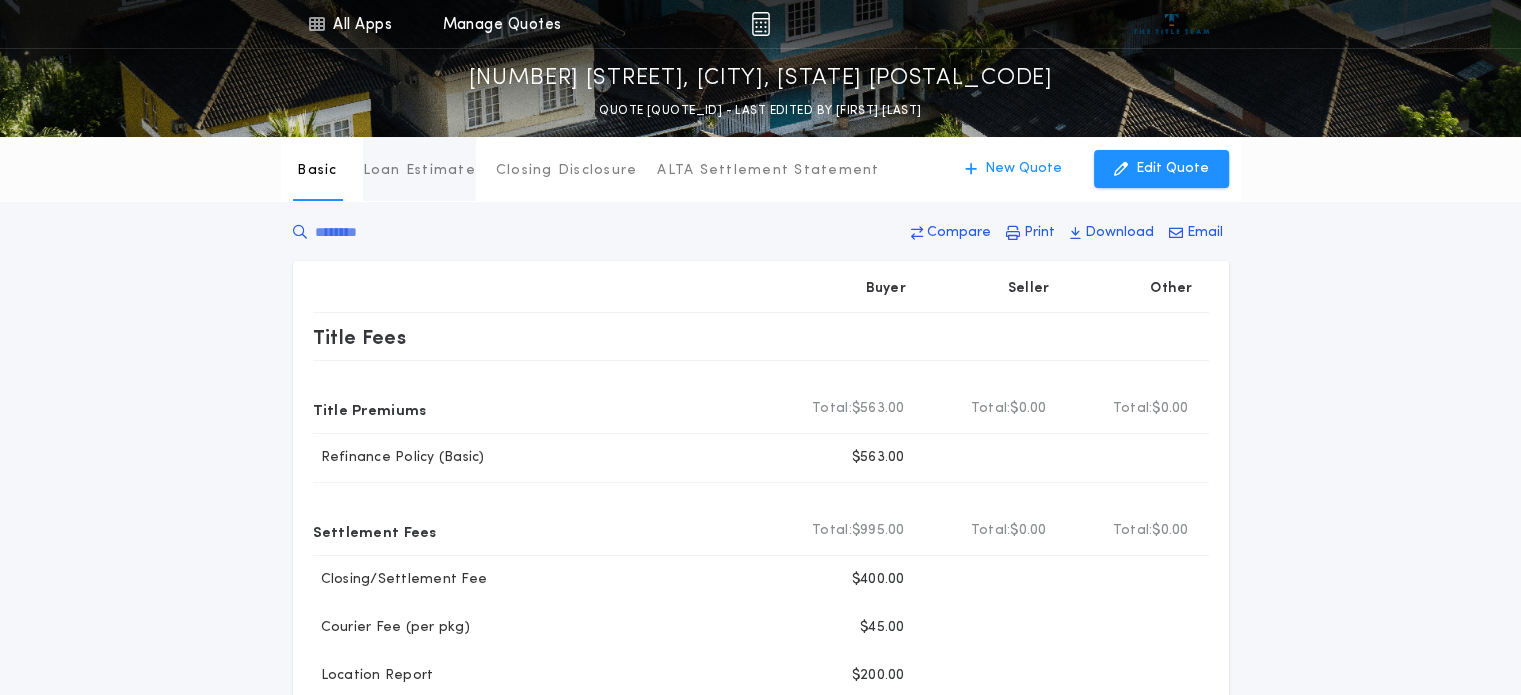 click on "Loan Estimate" at bounding box center (419, 171) 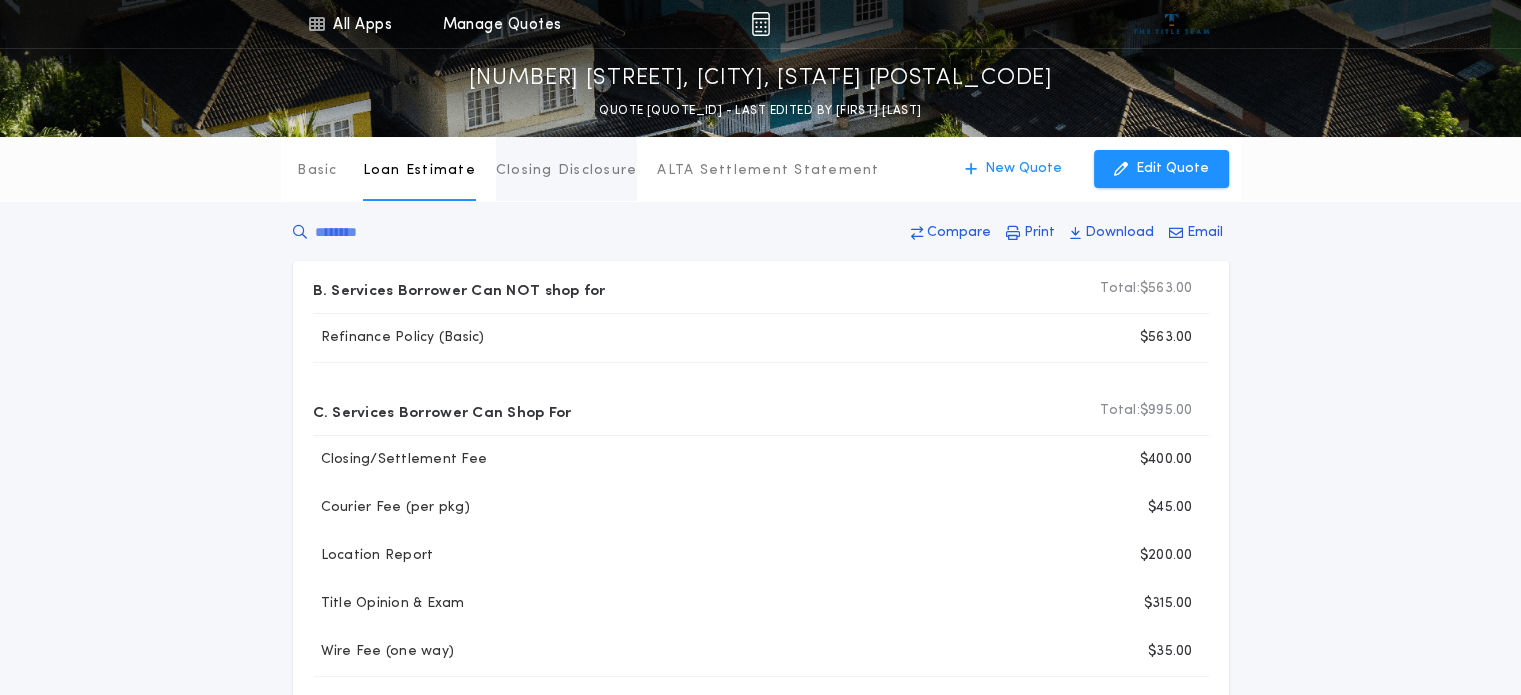 click on "Closing Disclosure" at bounding box center (567, 171) 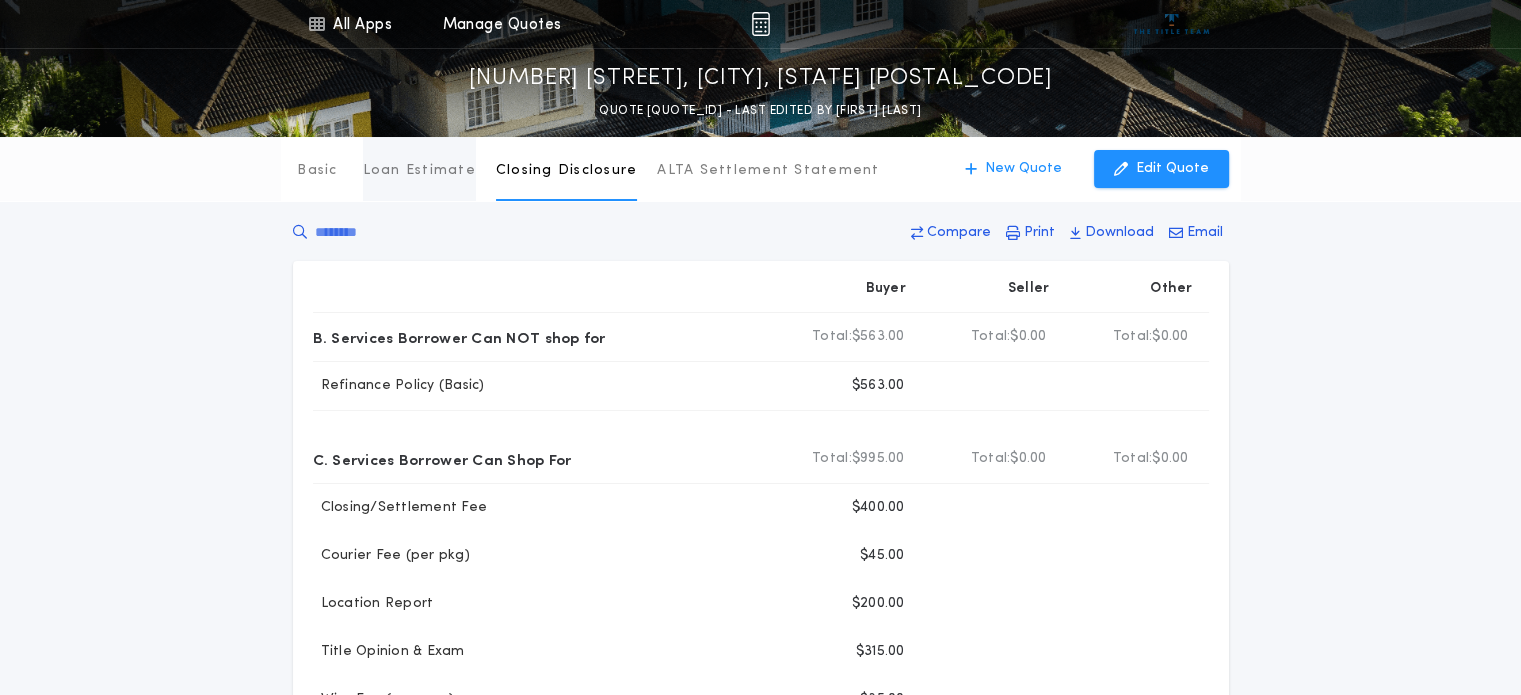 click on "Loan Estimate" at bounding box center [419, 171] 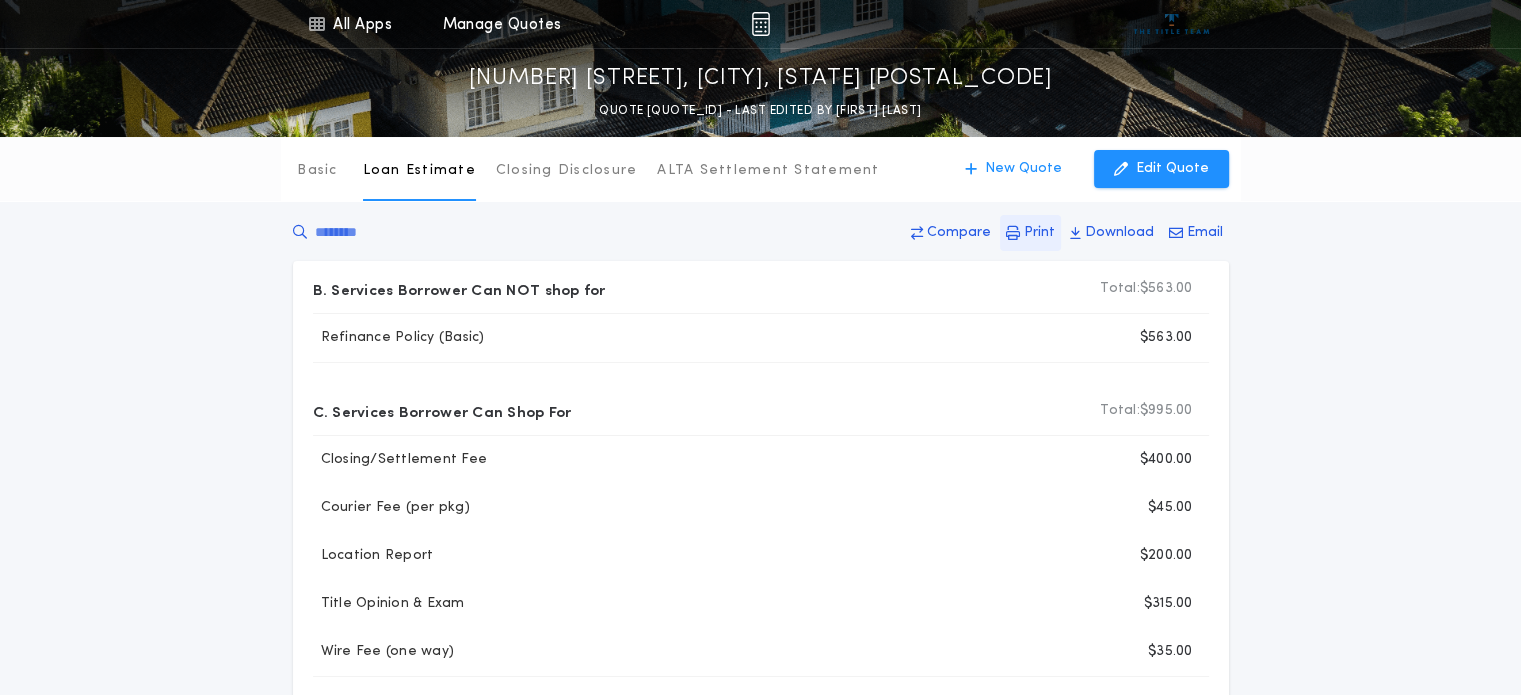 click on "Print" at bounding box center (1039, 233) 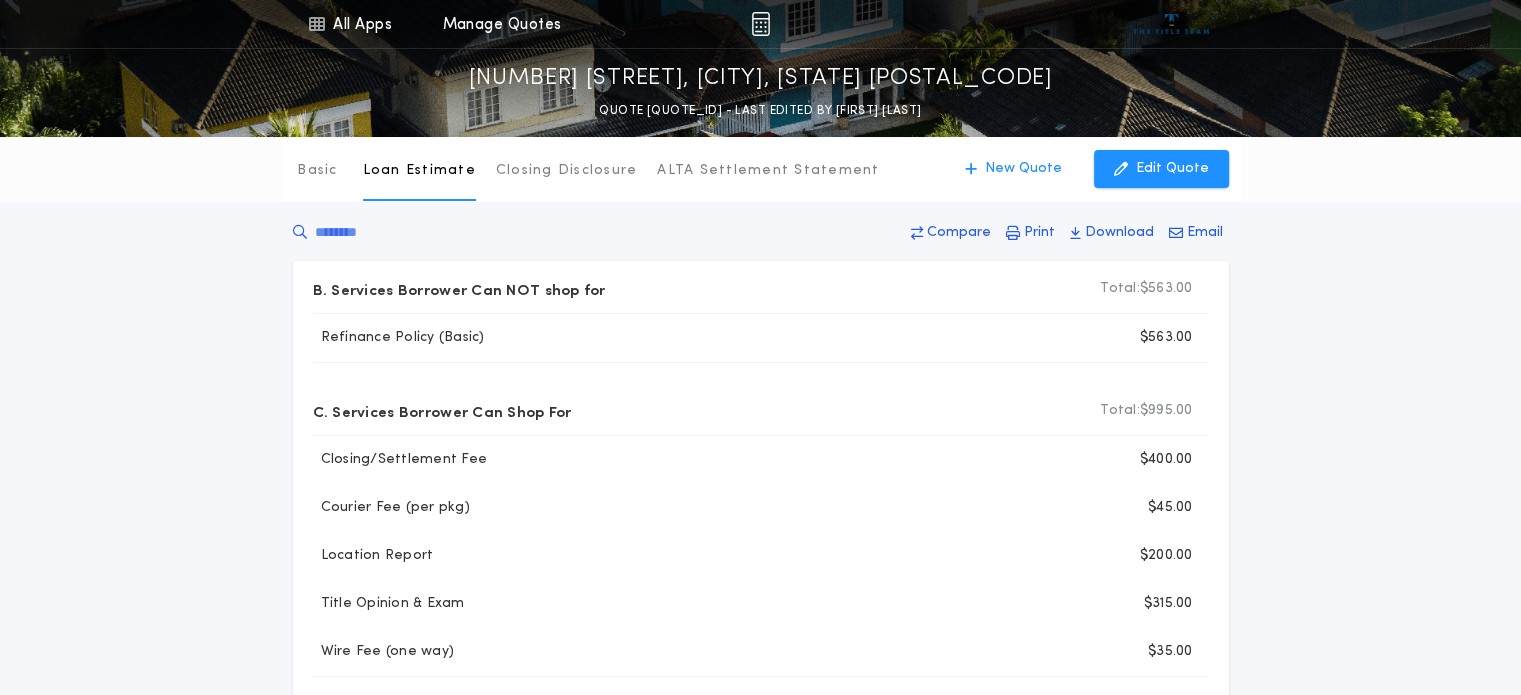 click on "Basic Loan Estimate Closing Disclosure ALTA Settlement Statement Loan Estimate New Quote Edit Quote Compare Print Download Email B. Services Borrower Can NOT shop for Total:  Total:  $563.00 Refinance Policy (Basic) $563.00 C. Services Borrower Can Shop For Total:  Total:  $995.00 Closing/Settlement Fee $400.00 Courier Fee (per pkg) $45.00 Location Report $200.00 Title Opinion & Exam $315.00 Wire Fee (one way) $35.00 E. Taxes and Other Government Fees Total:  Total:  $85.00 Recording Fee (Mortgage) $65.00 Recording Fee (Satisfaction or Release) $20.00" at bounding box center (760, 493) 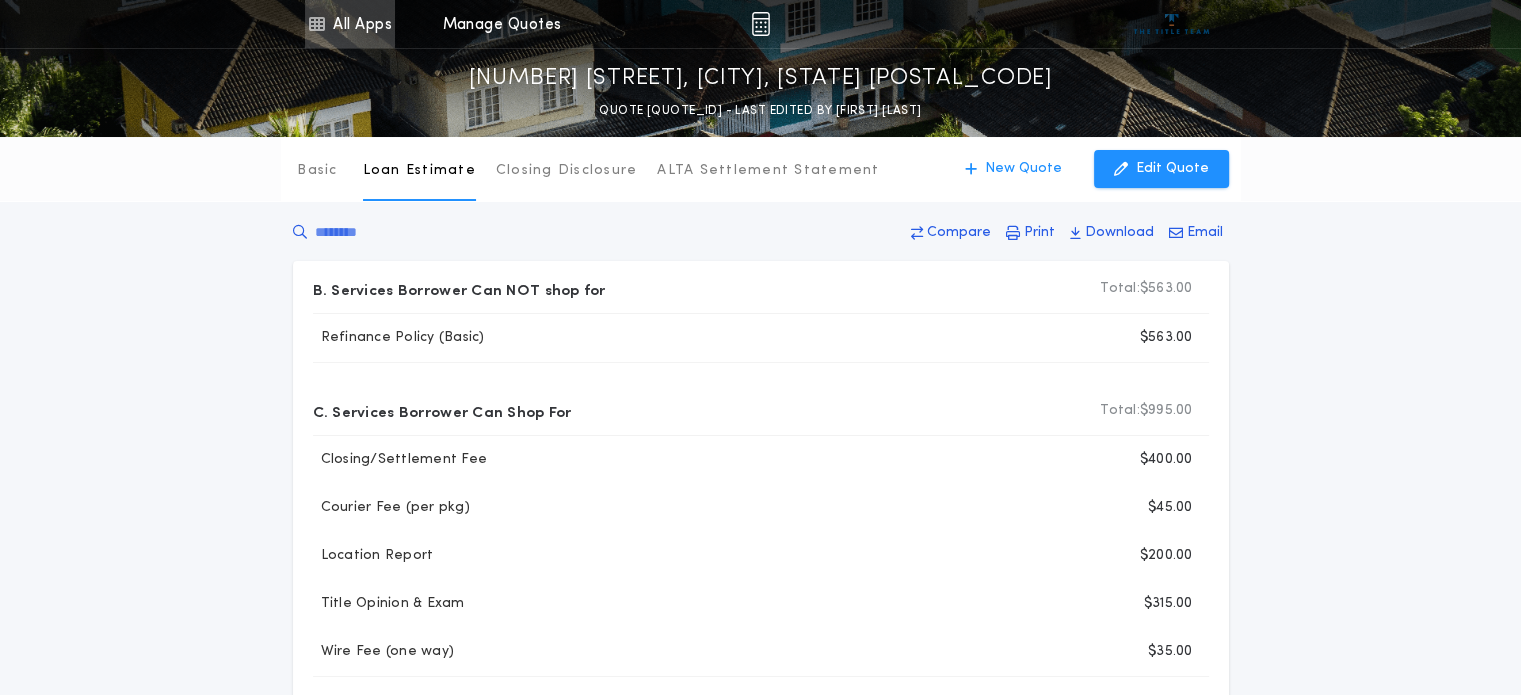 click on "All Apps" at bounding box center [350, 24] 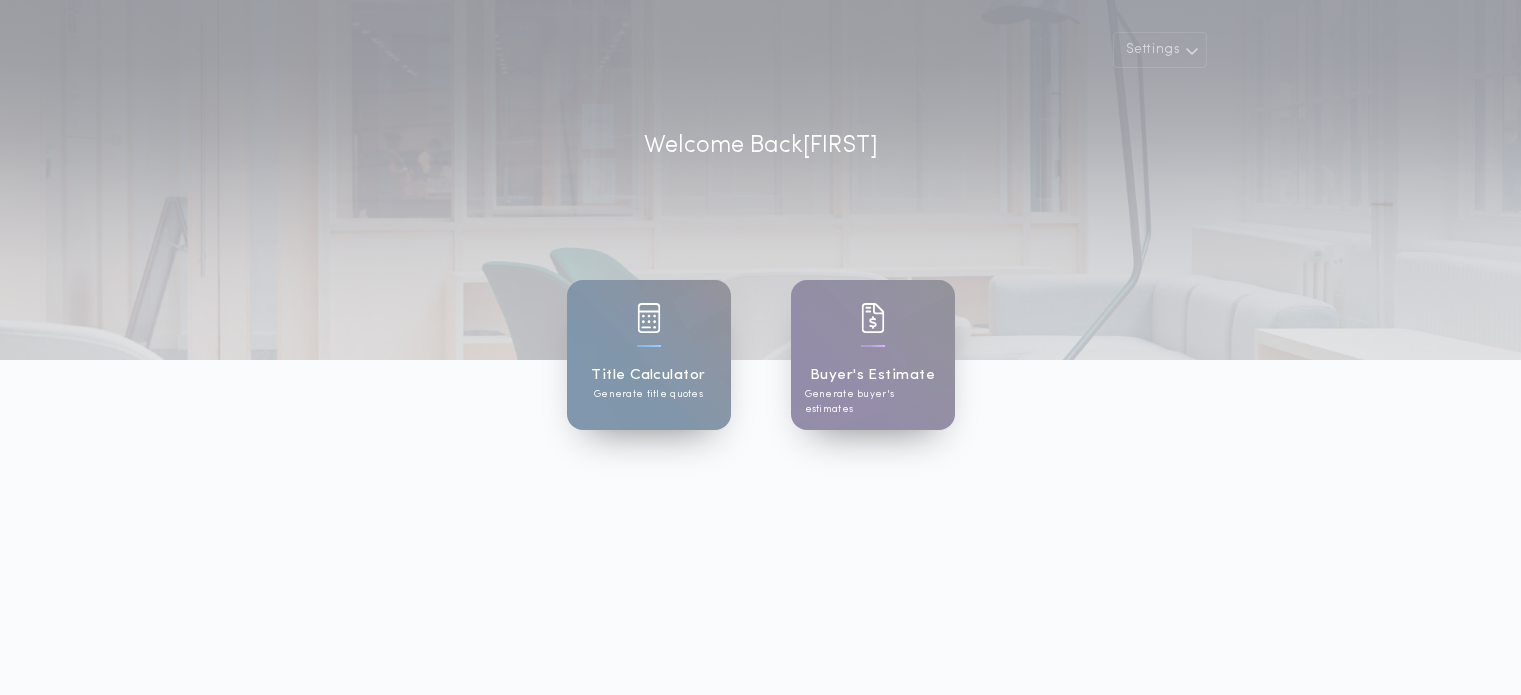 scroll, scrollTop: 0, scrollLeft: 0, axis: both 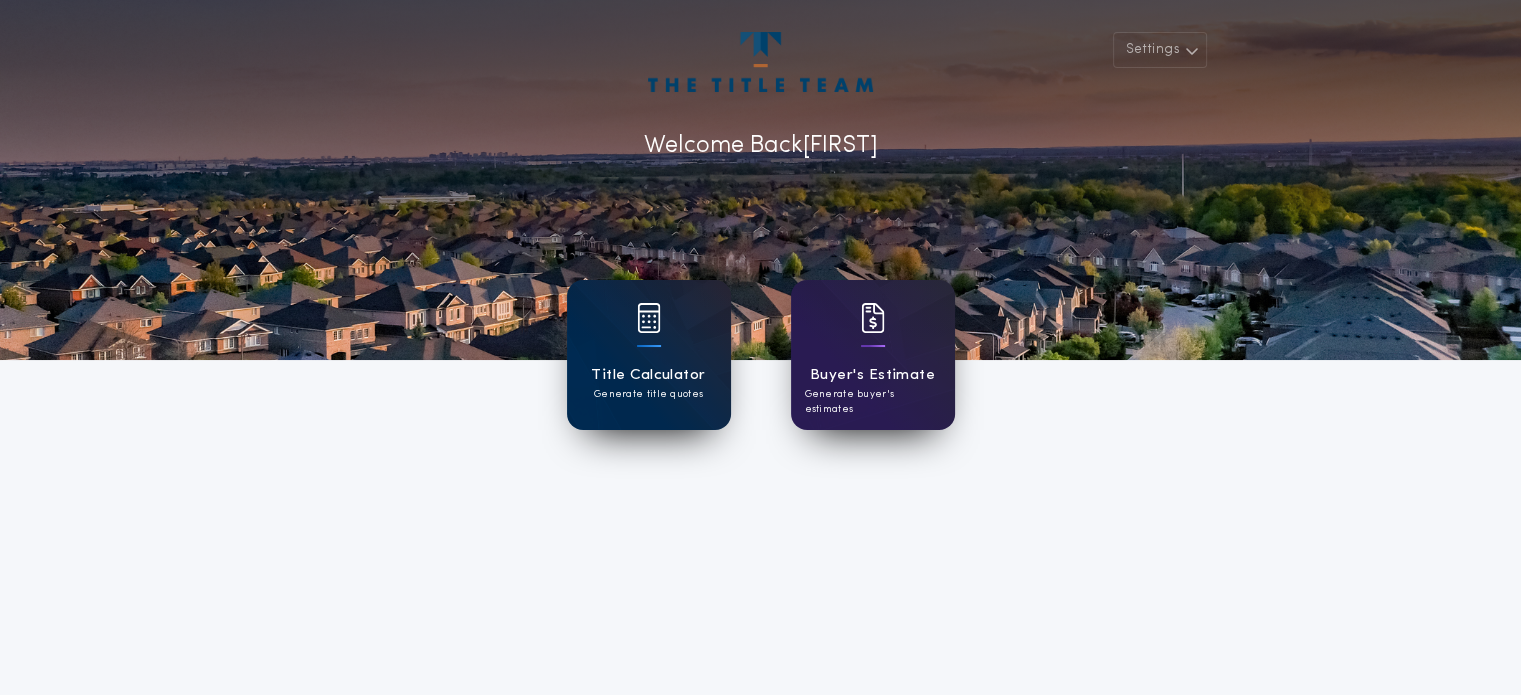 click on "Title Calculator Generate title quotes" at bounding box center [649, 355] 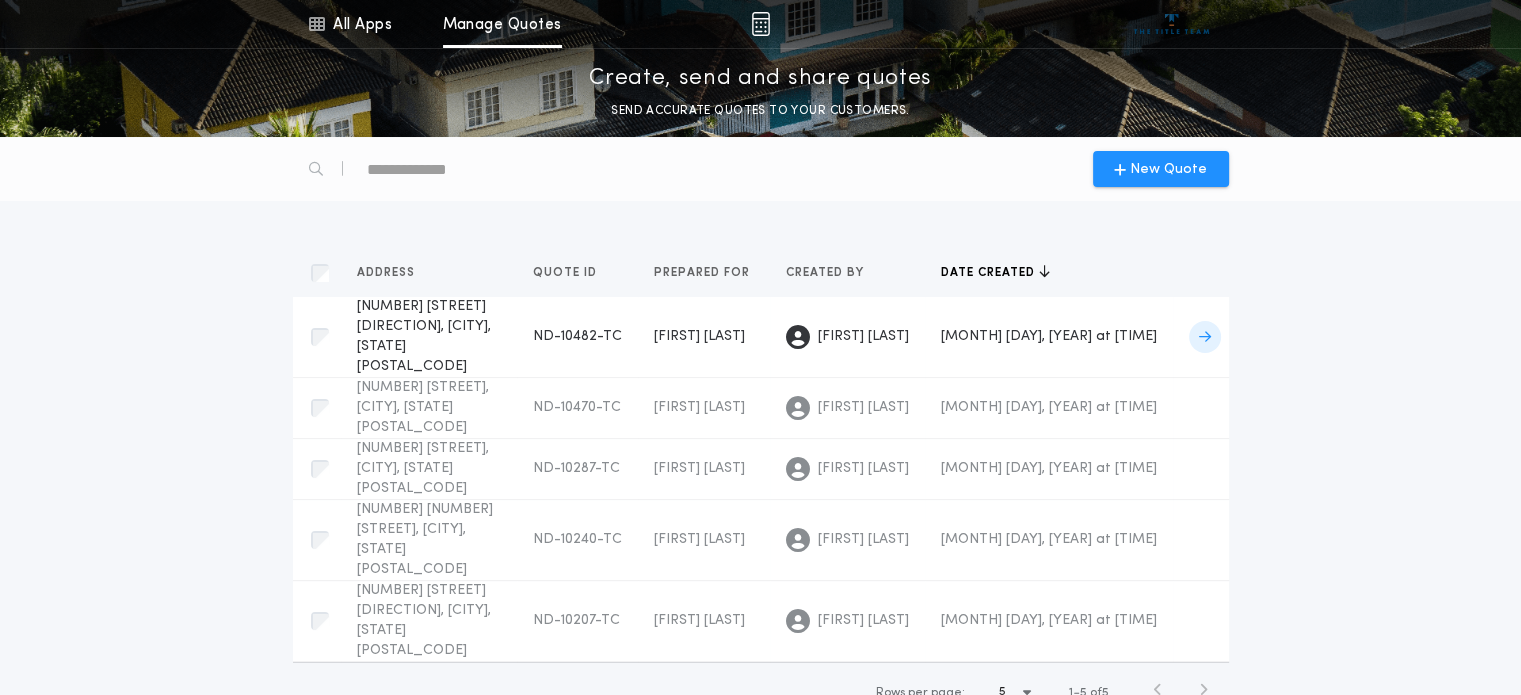 click on "[NUMBER] [STREET] [DIRECTION], [CITY], [STATE] [POSTAL_CODE]" at bounding box center [424, 336] 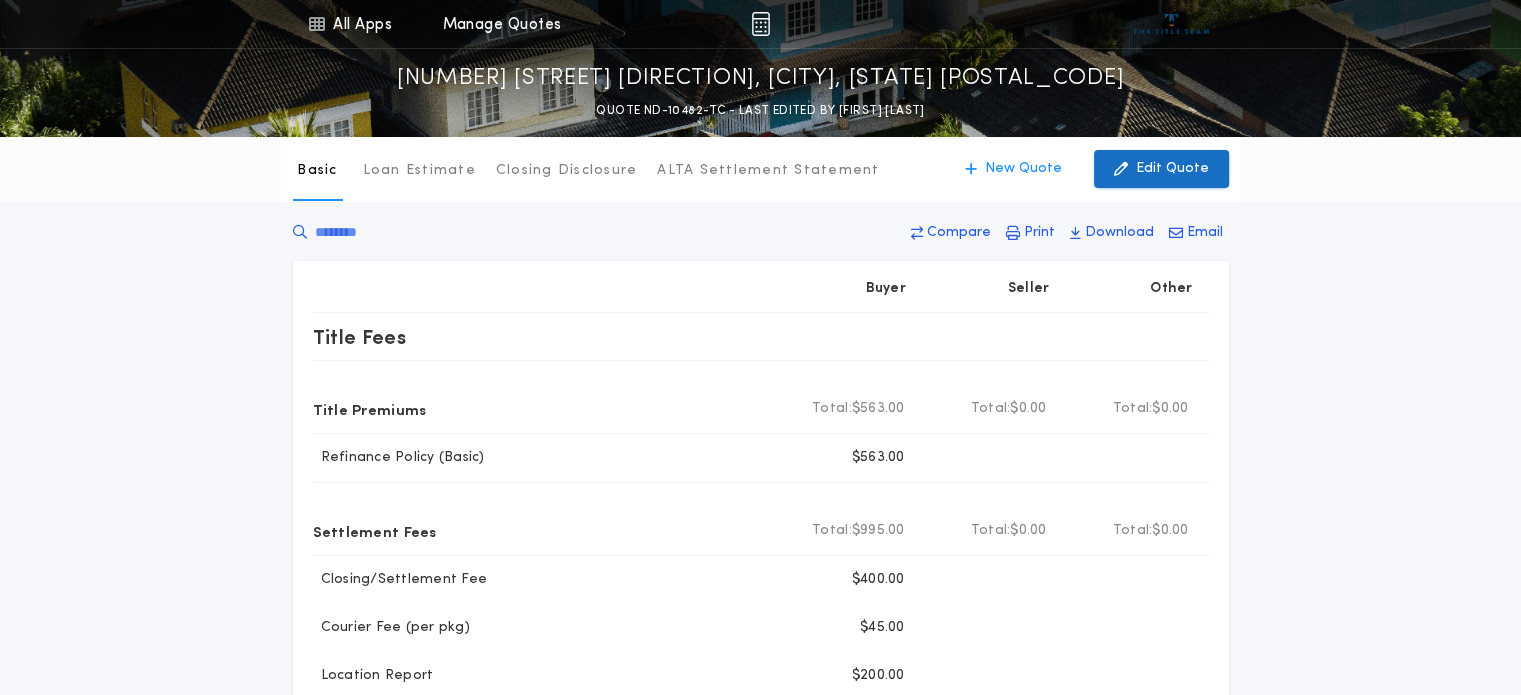 click on "Edit Quote" at bounding box center (1172, 169) 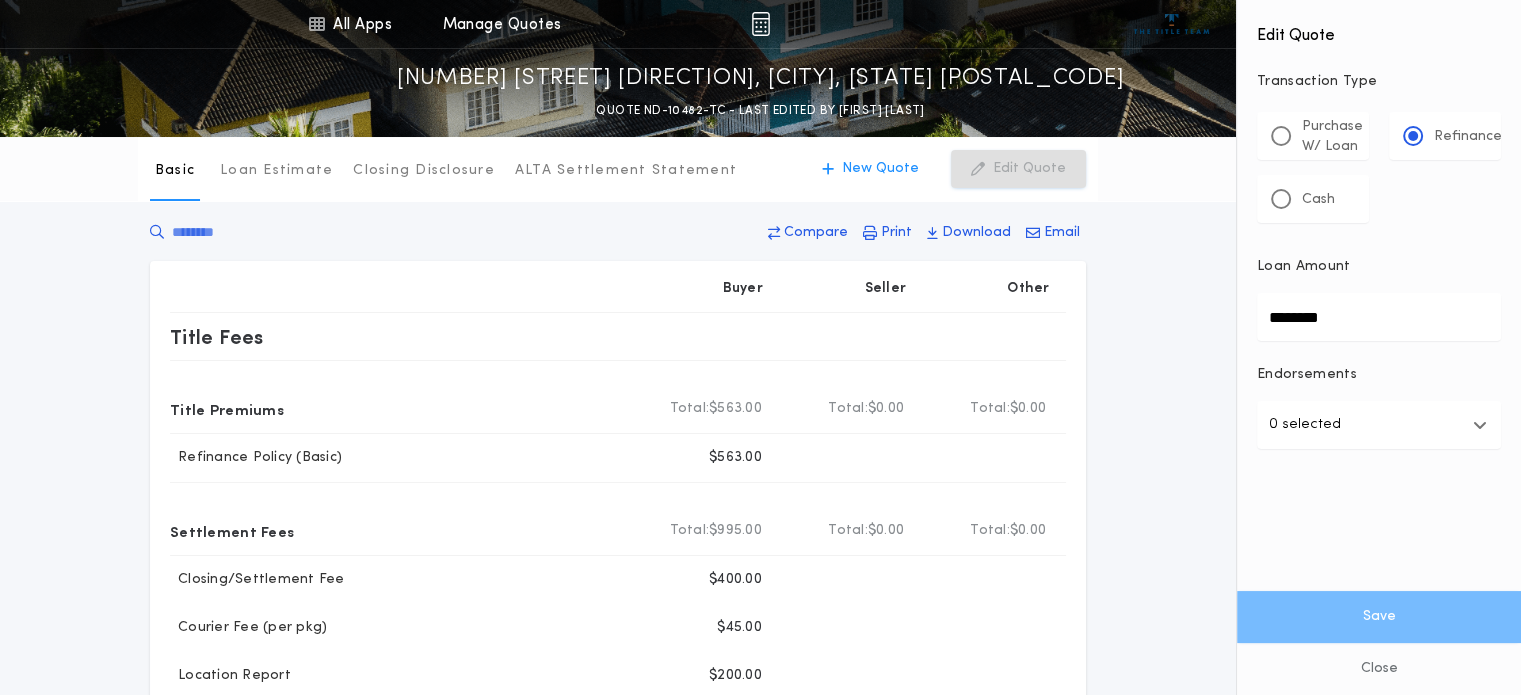 click on "********" at bounding box center (1379, 317) 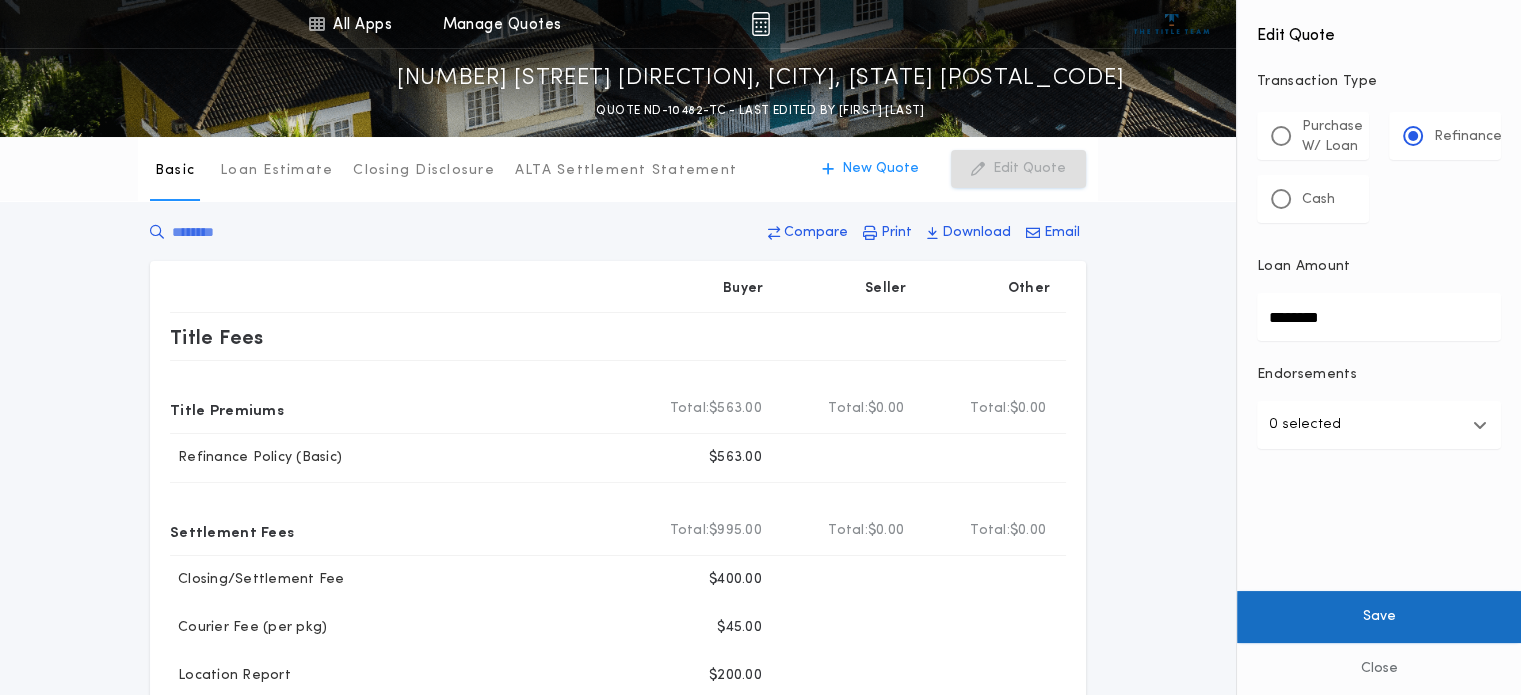 type on "********" 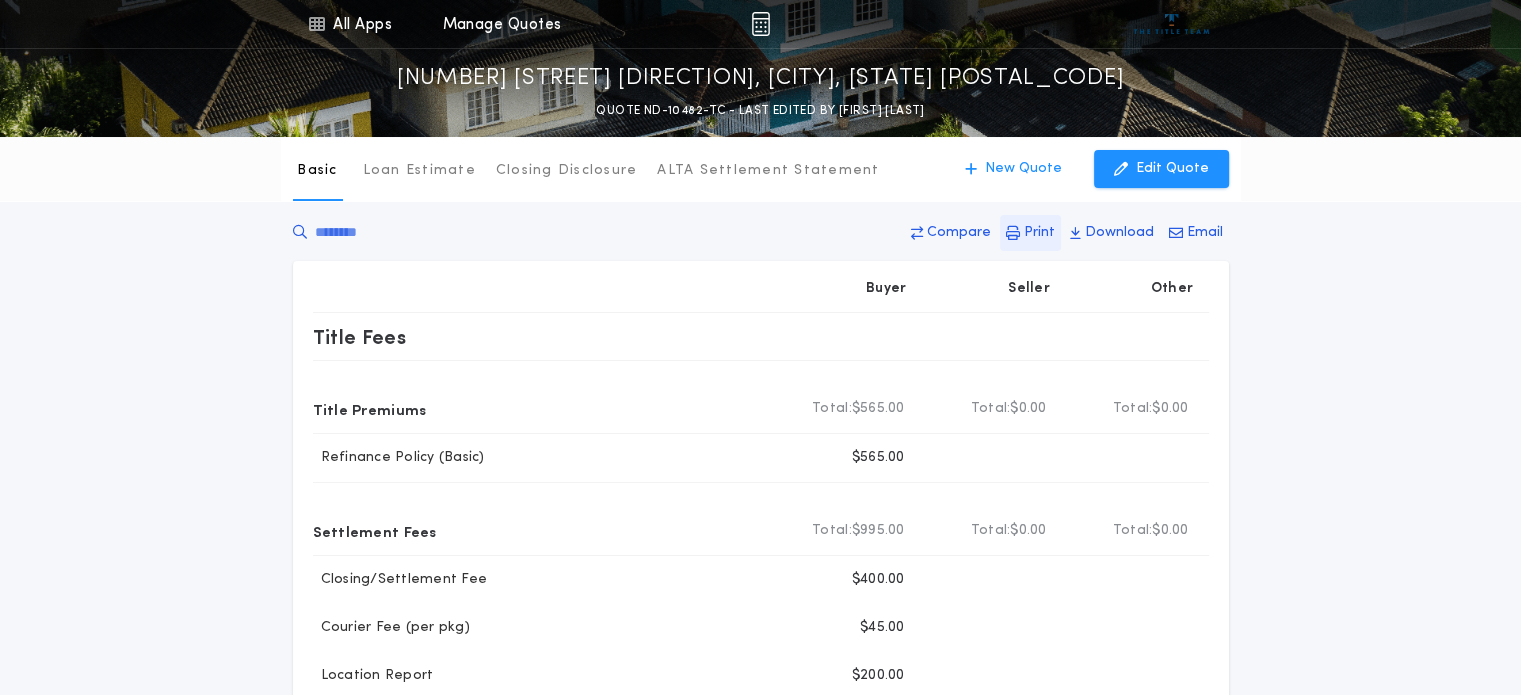 click on "Print" at bounding box center [1039, 233] 